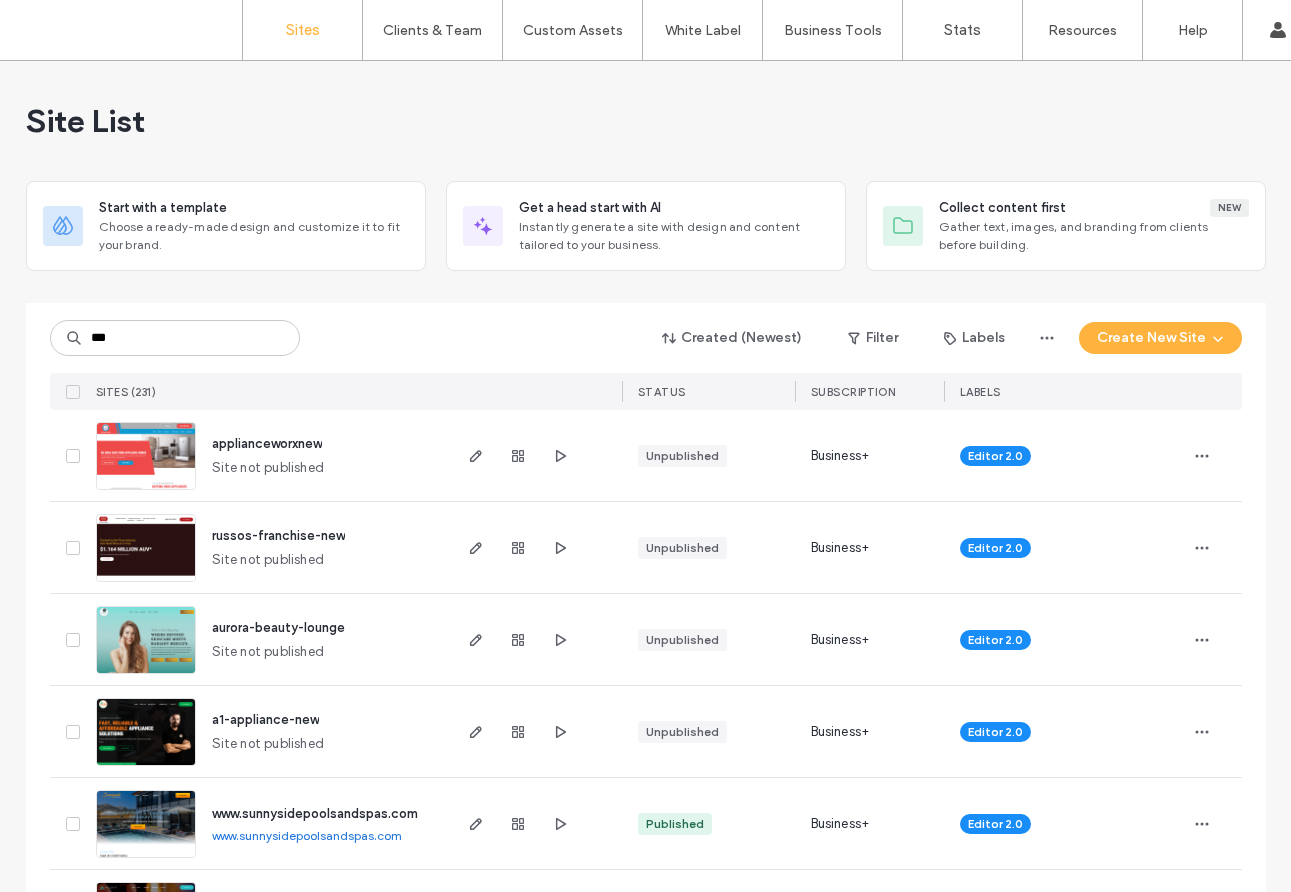 scroll, scrollTop: 0, scrollLeft: 0, axis: both 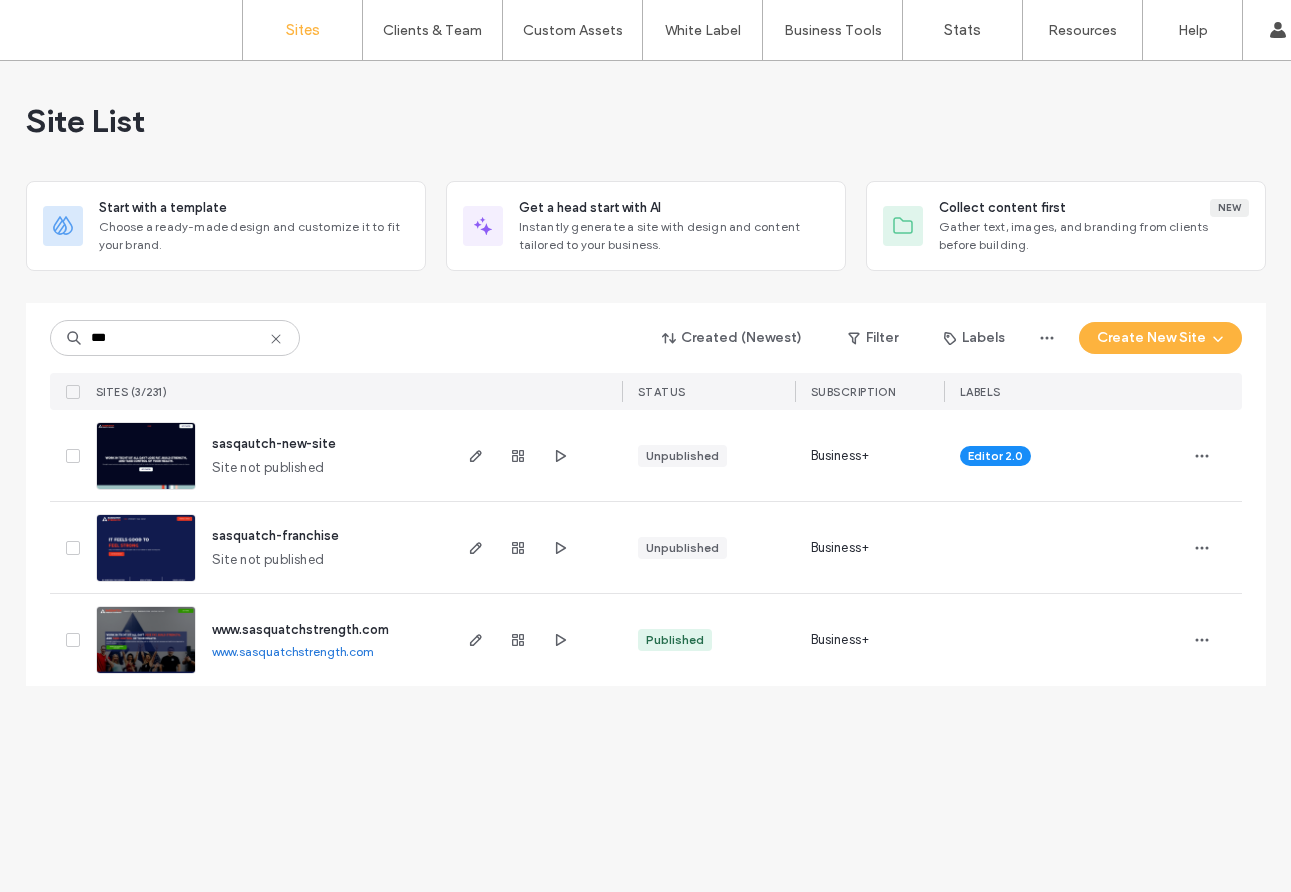 type on "***" 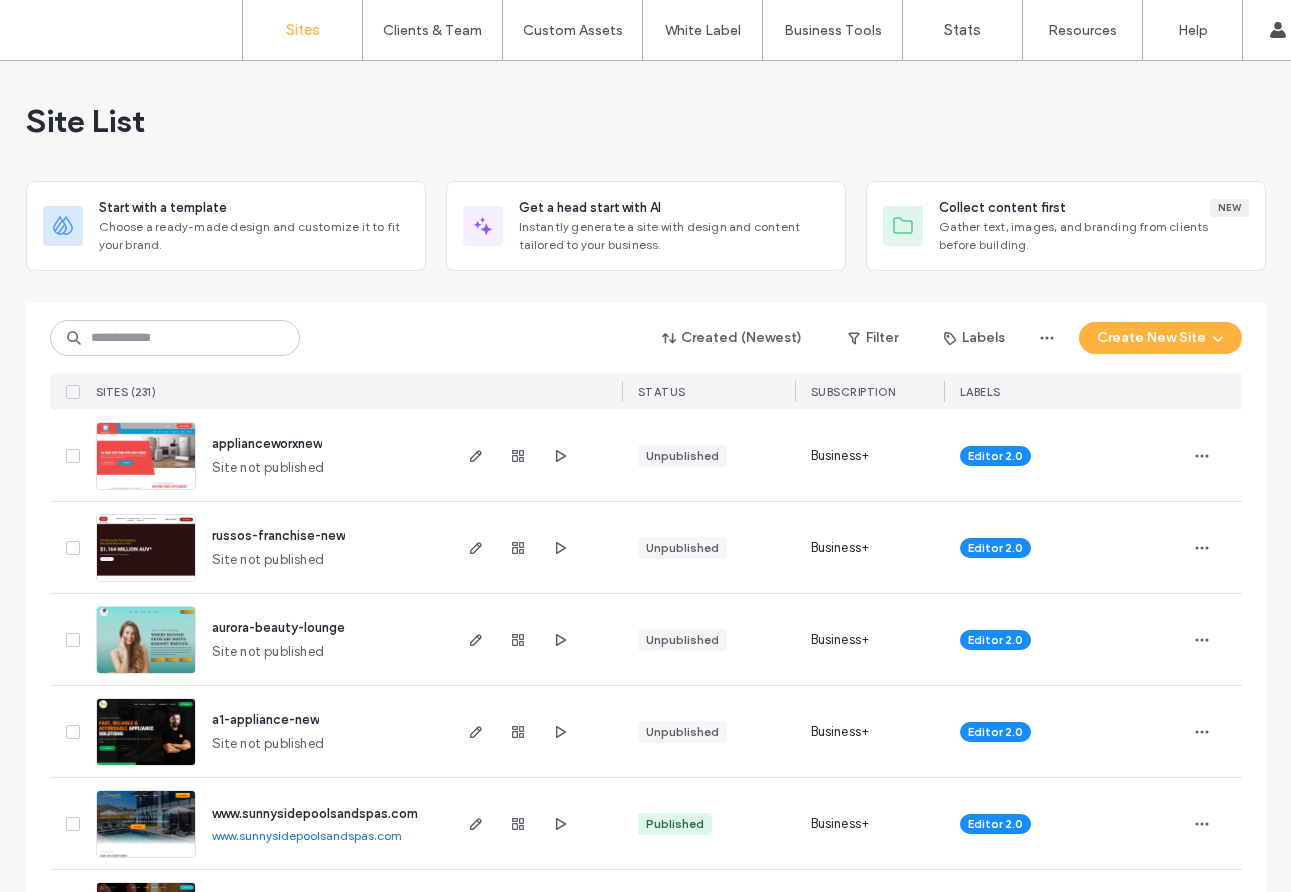 scroll, scrollTop: 0, scrollLeft: 0, axis: both 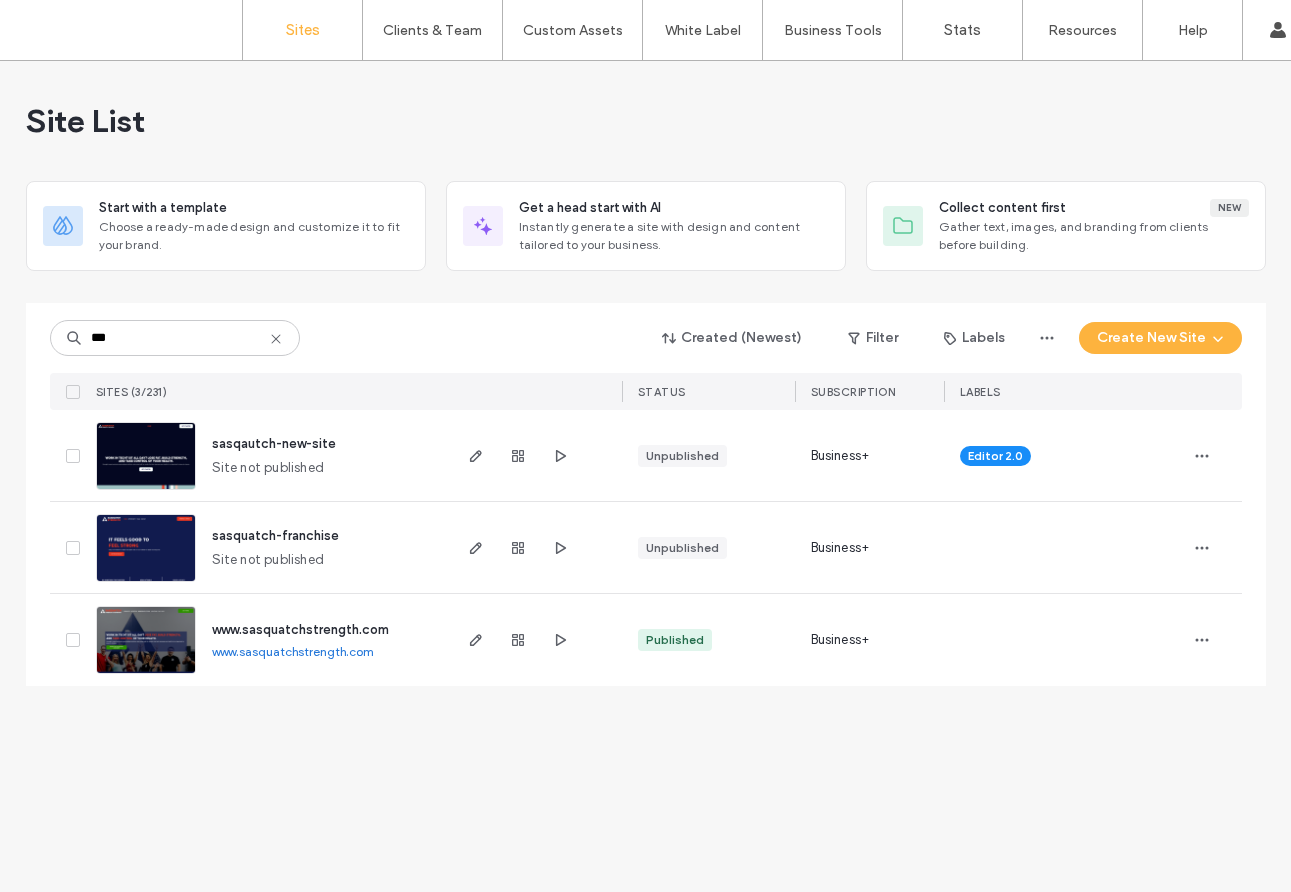 type on "***" 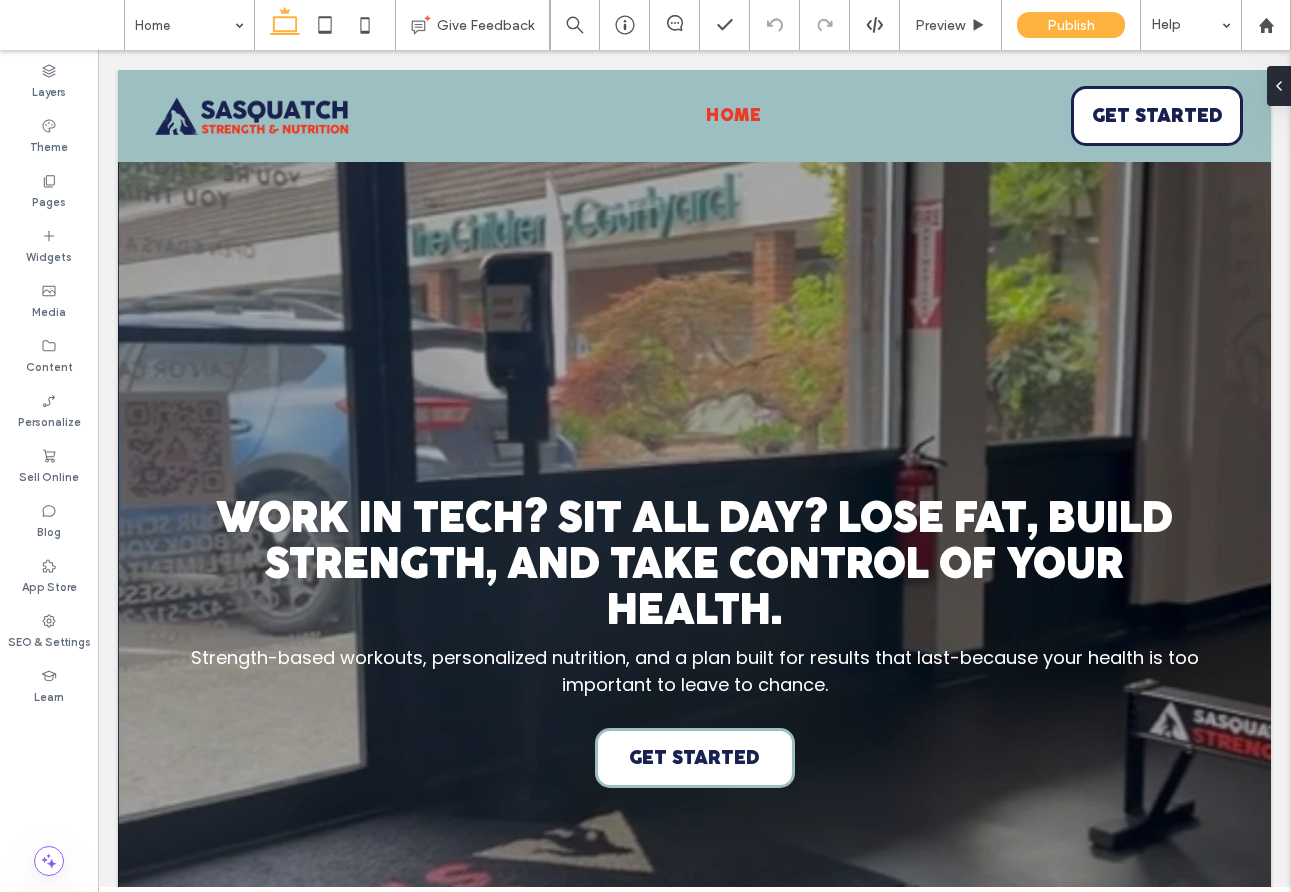 scroll, scrollTop: 1216, scrollLeft: 0, axis: vertical 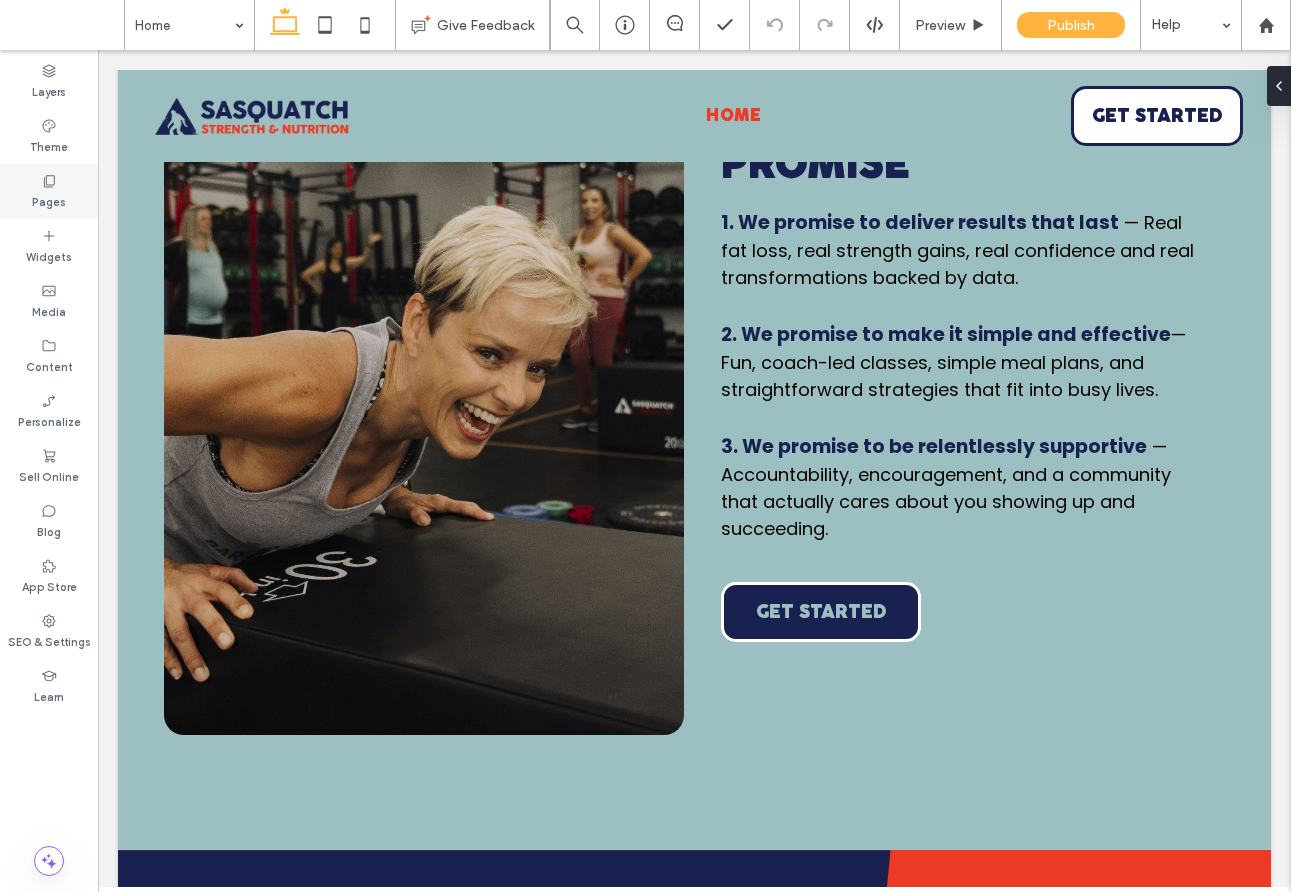 click on "Pages" at bounding box center (49, 200) 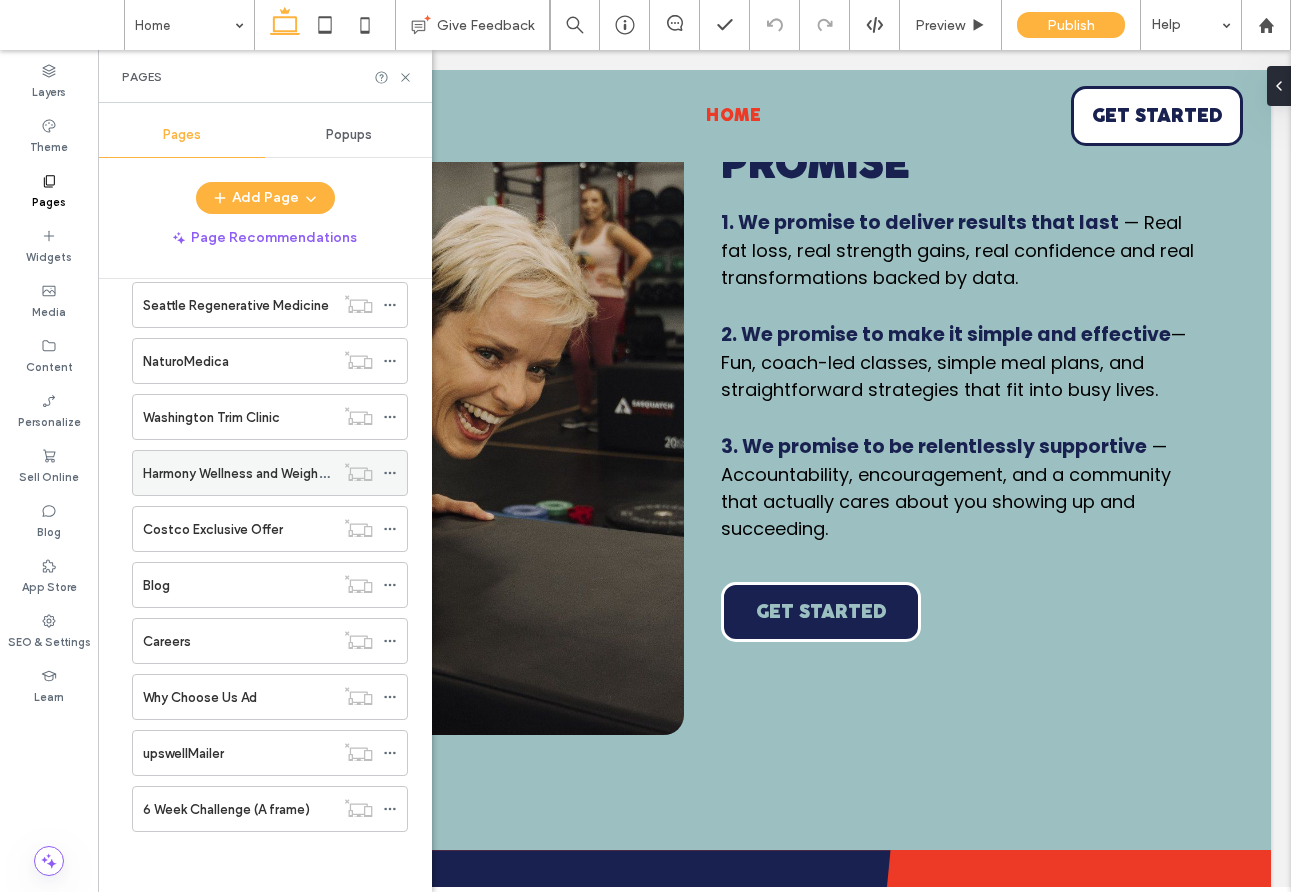 scroll, scrollTop: 0, scrollLeft: 0, axis: both 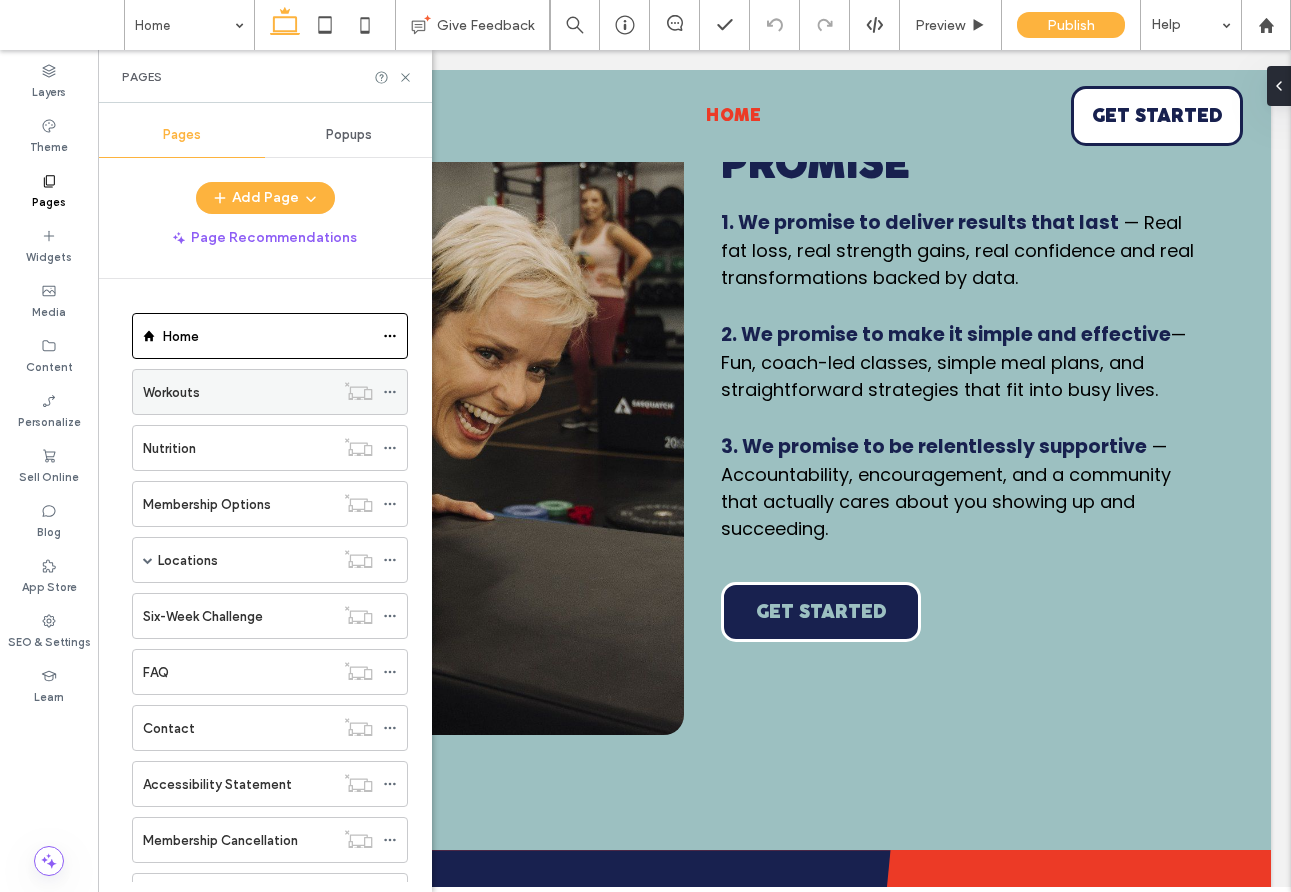 click on "Workouts" at bounding box center (171, 392) 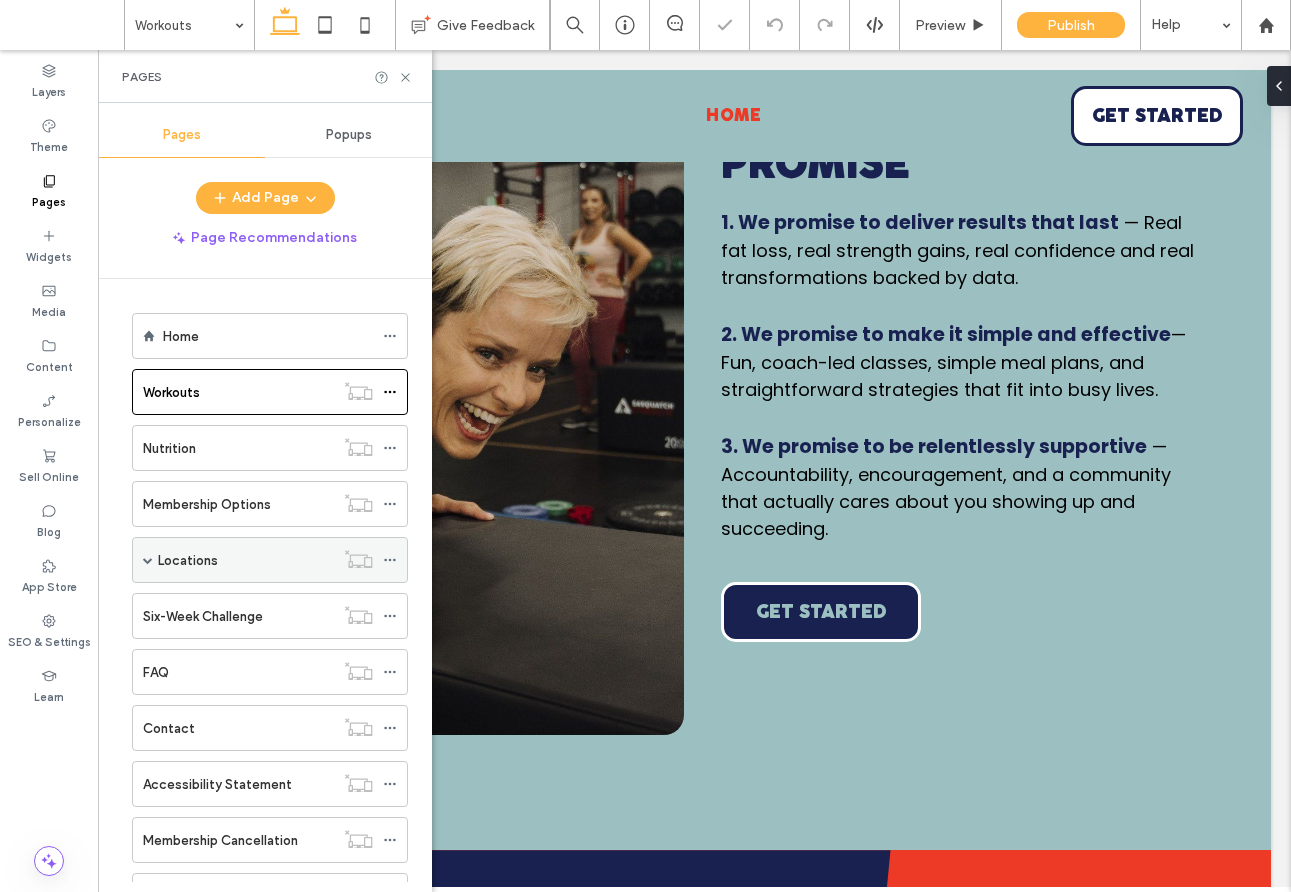 click on "Locations" at bounding box center [188, 560] 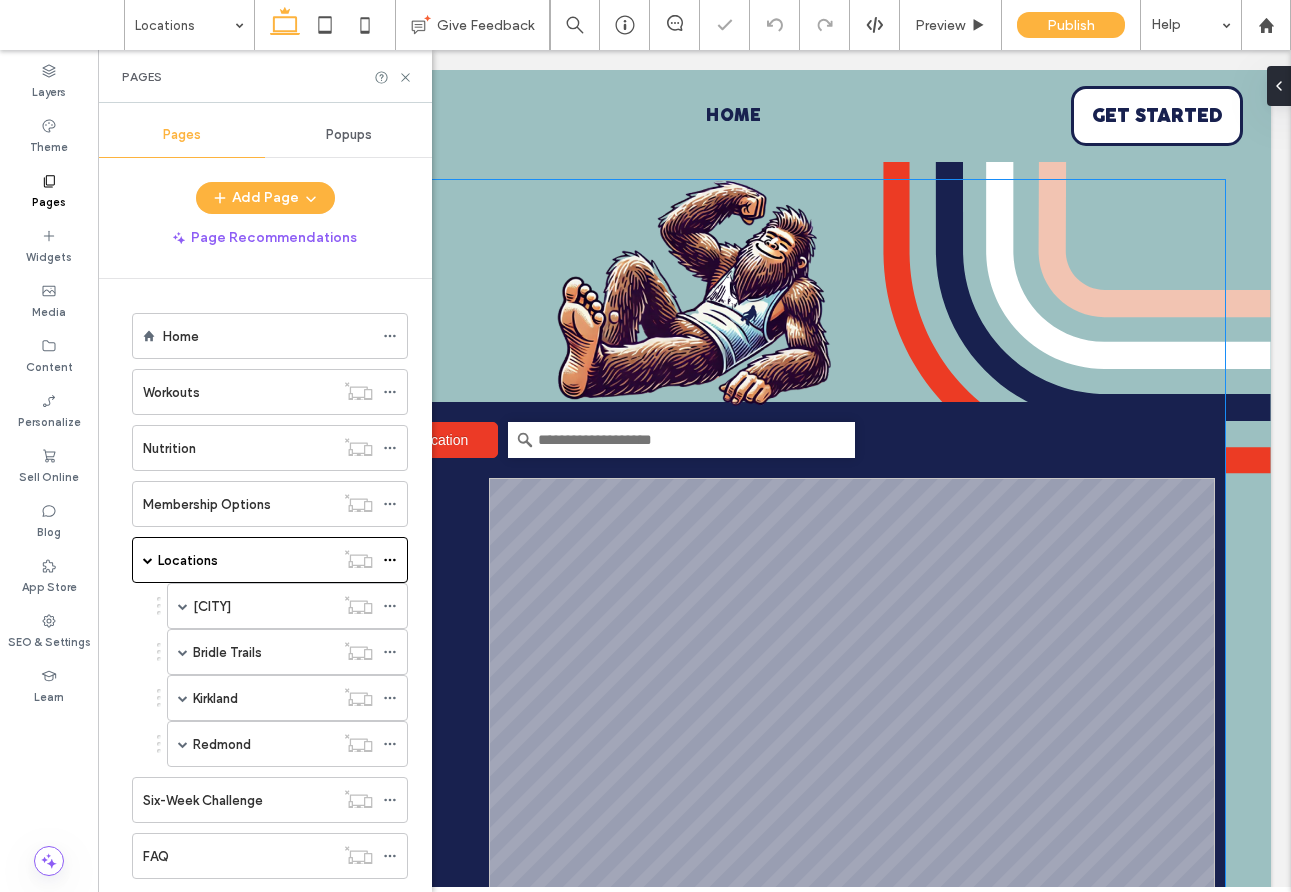 scroll, scrollTop: 624, scrollLeft: 0, axis: vertical 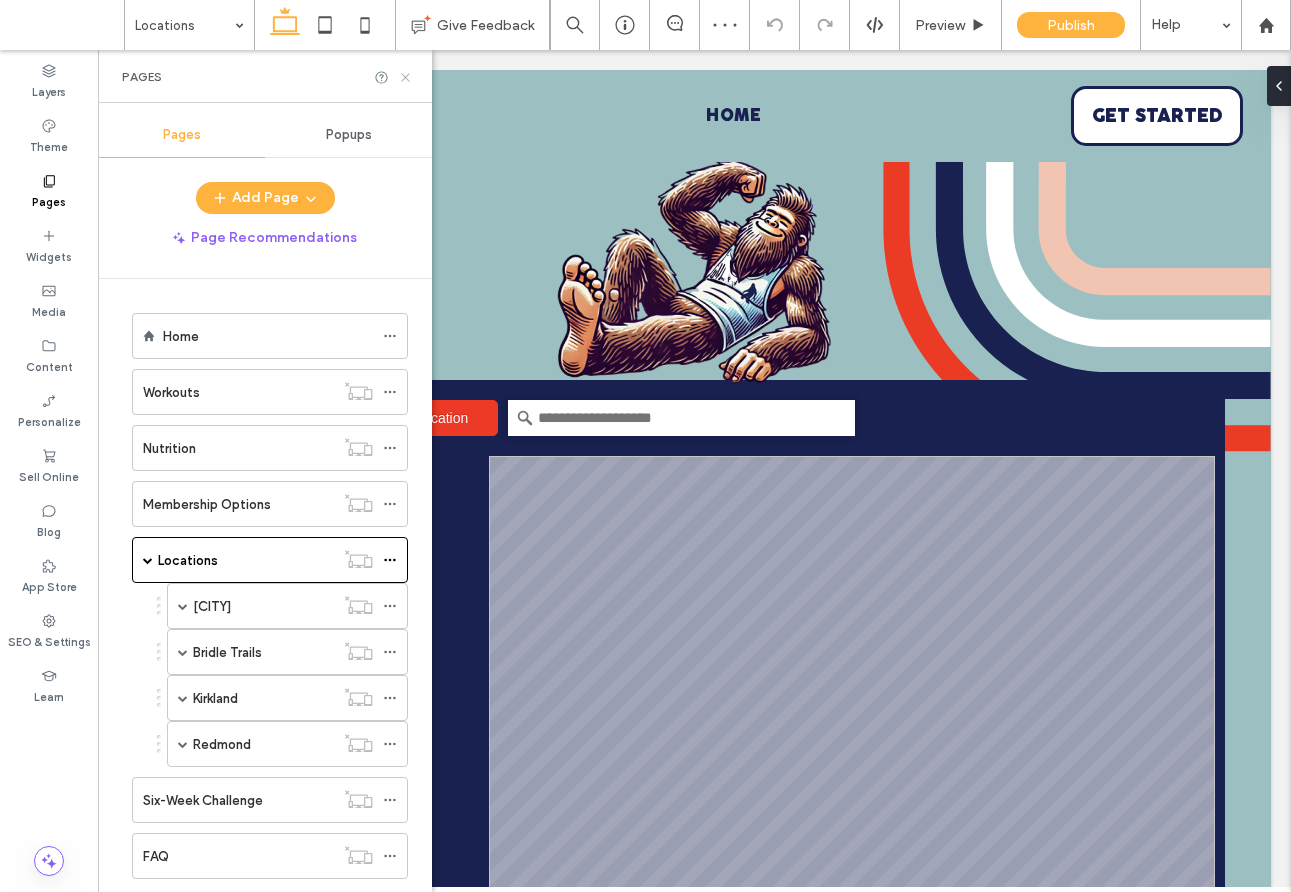 click 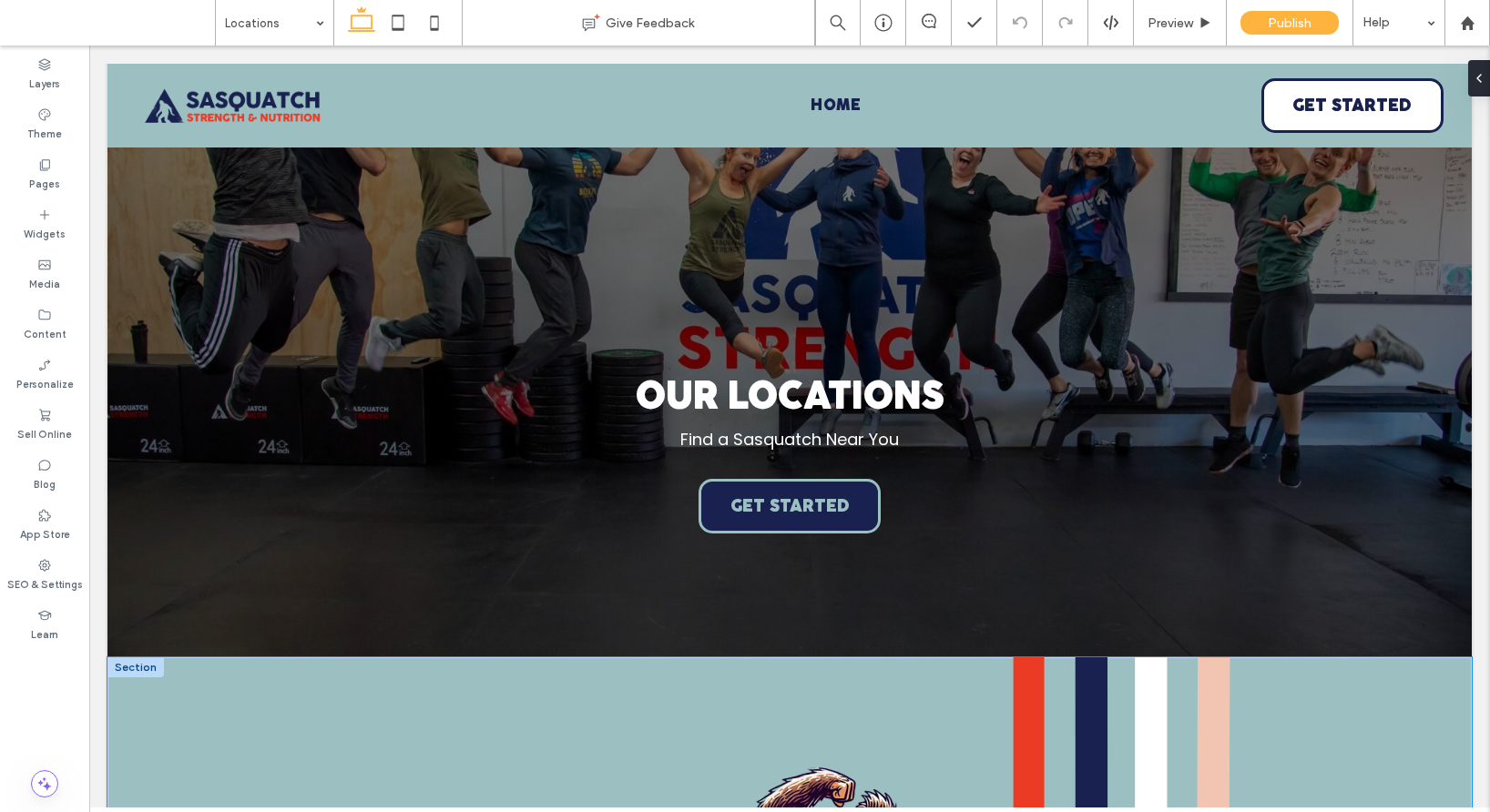 scroll, scrollTop: 382, scrollLeft: 0, axis: vertical 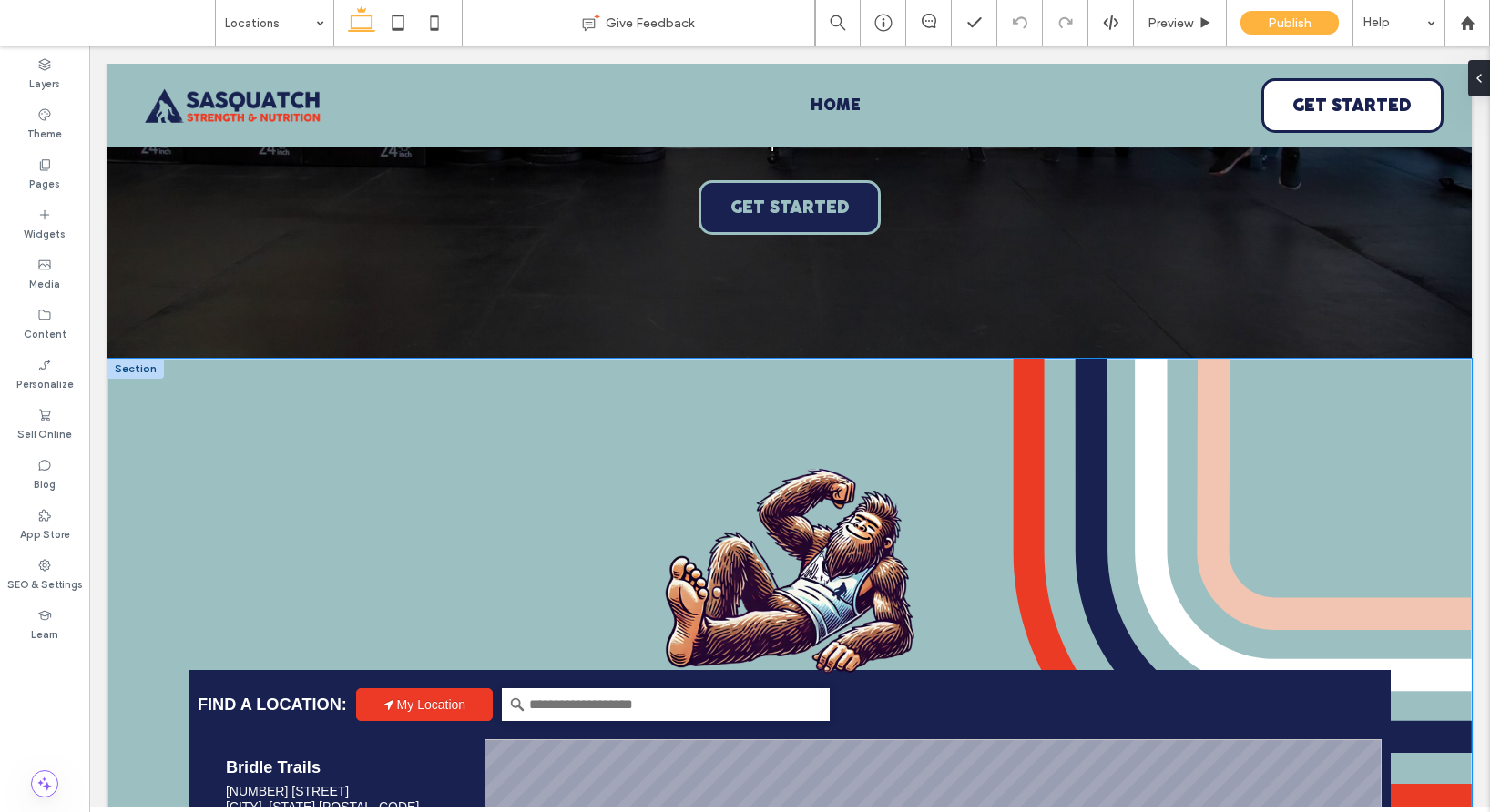 click on "Find a Location:     My Location     Category:  Filter:   List View  Map View  Back to List Bridle Trails [NUMBER] [STREET]
[CITY], [STATE] [POSTAL_CODE]   [PHONE]   View Location    Show on Map Kirkland [NUMBER] [STREET]
[CITY], [STATE] [POSTAL_CODE]   [PHONE]   View Location    Show on Map Redmond [NUMBER] [STREET]
#[NUMBER]
[CITY], [STATE] [POSTAL_CODE]   [PHONE]   View Location    Show on Map Sammamish [NUMBER] [STREET]
[CITY], [STATE] [POSTAL_CODE]   [PHONE]   View Location    Show on Map" at bounding box center [790, 993] 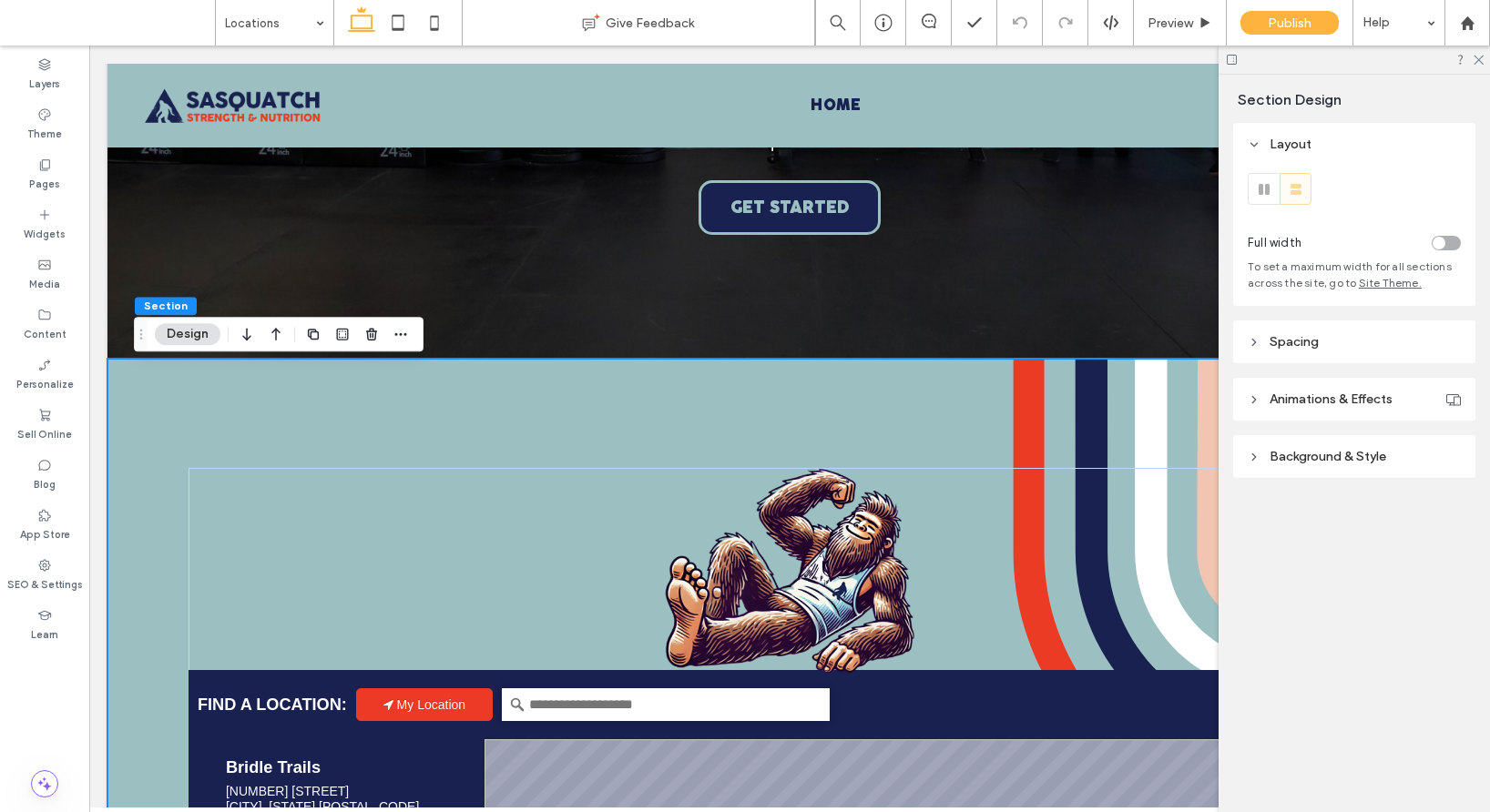 click on "Background & Style" at bounding box center (1328, 456) 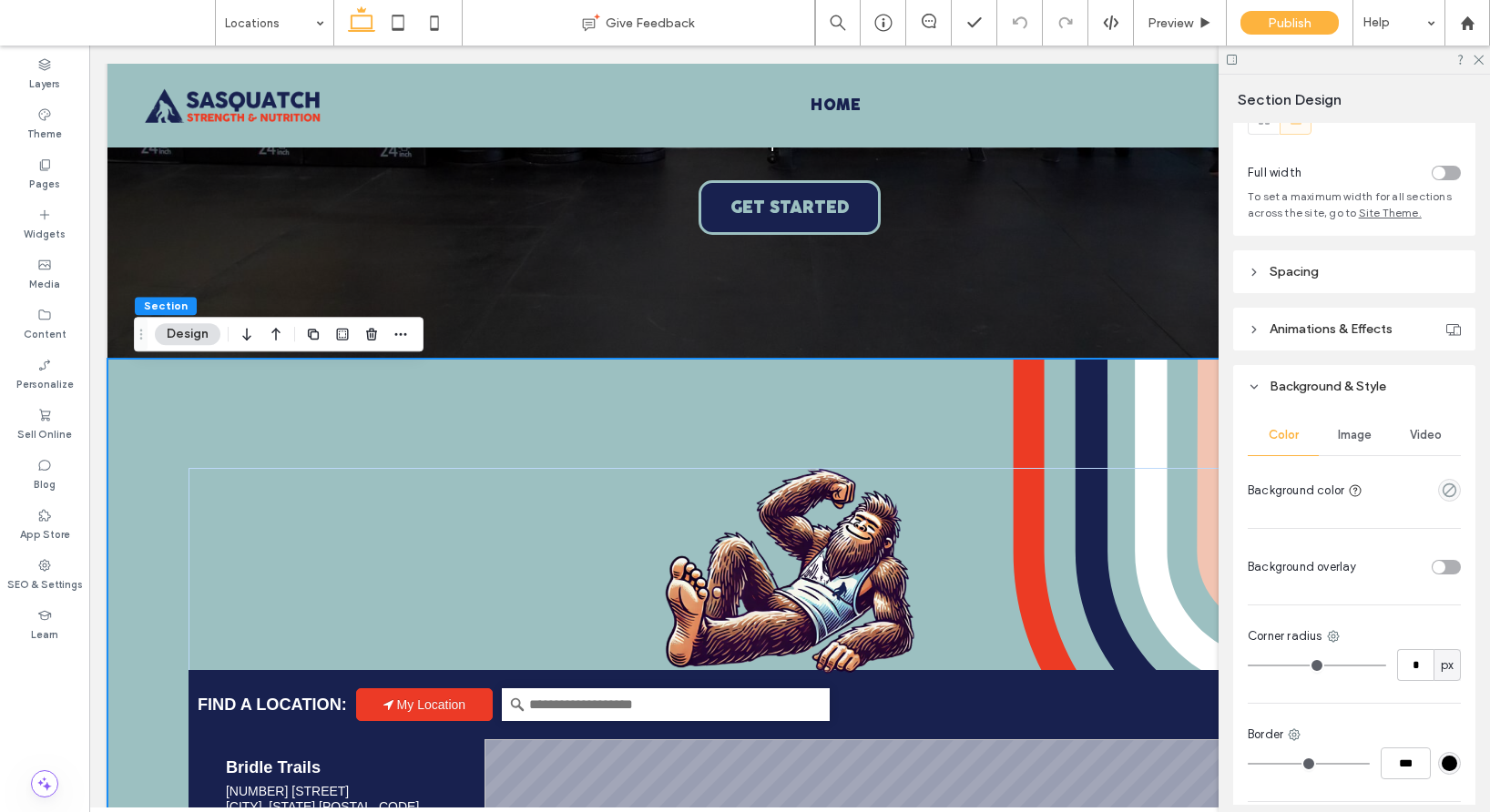 scroll, scrollTop: 208, scrollLeft: 0, axis: vertical 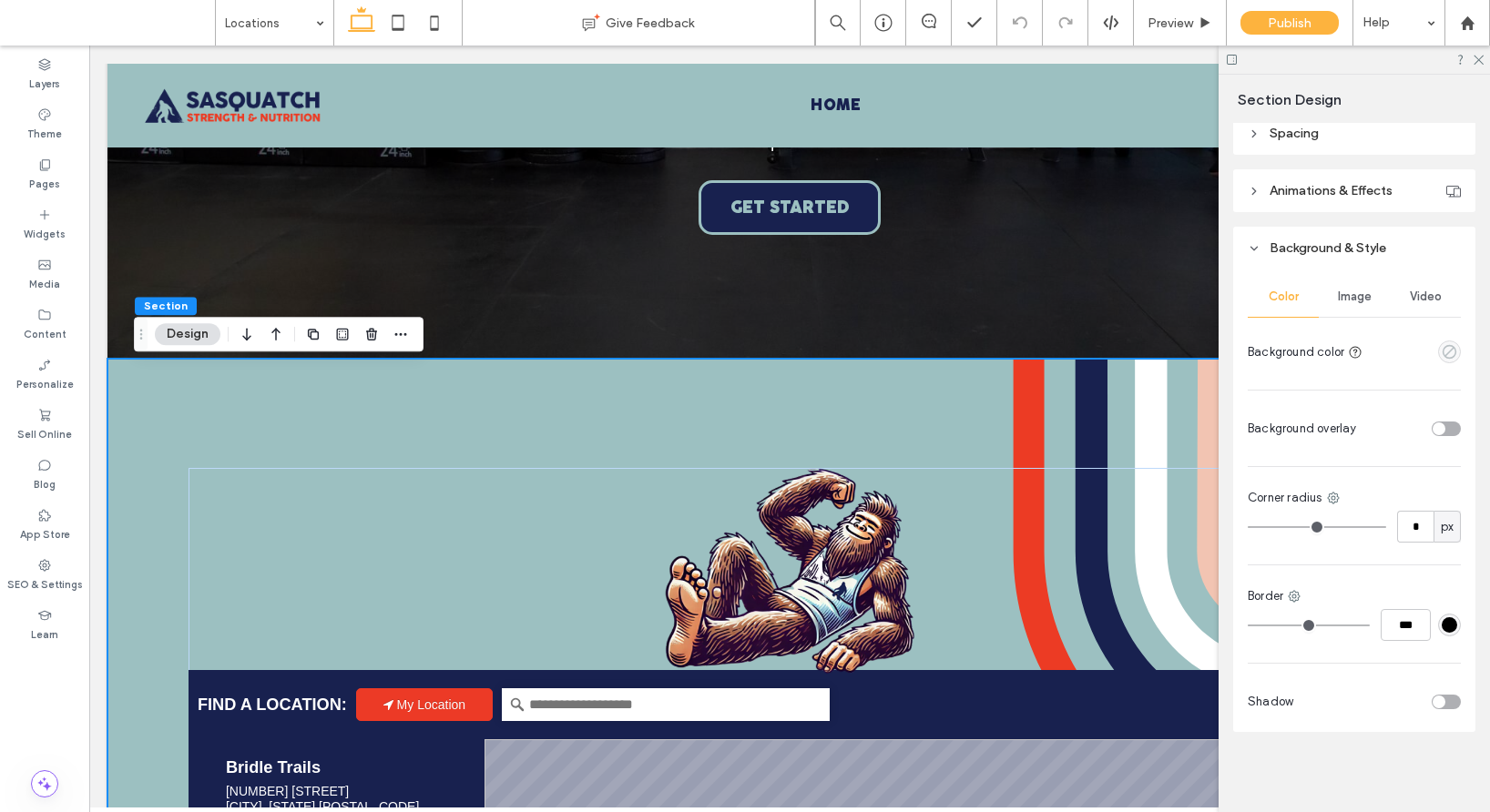 click 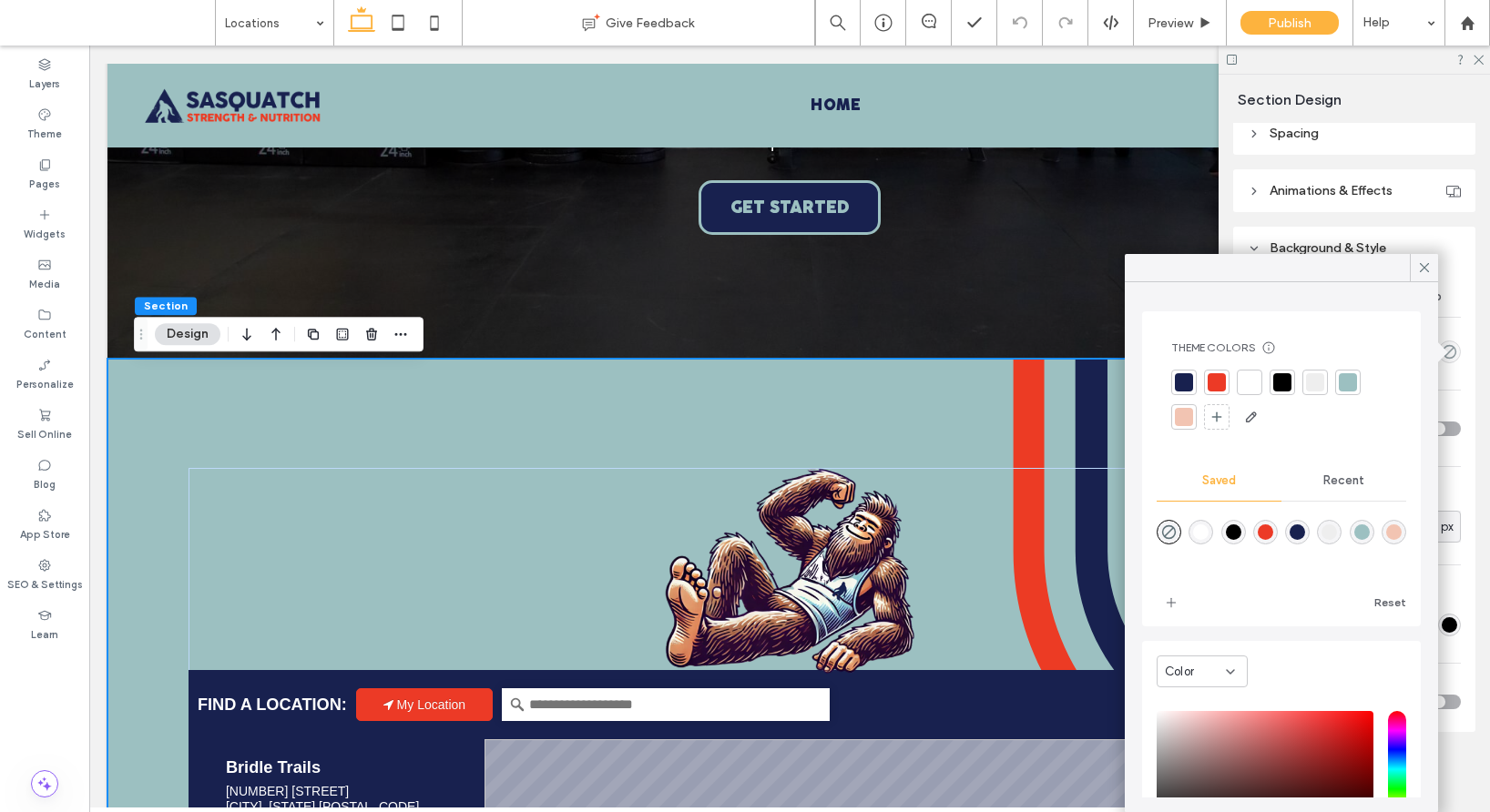 click at bounding box center (1297, 532) 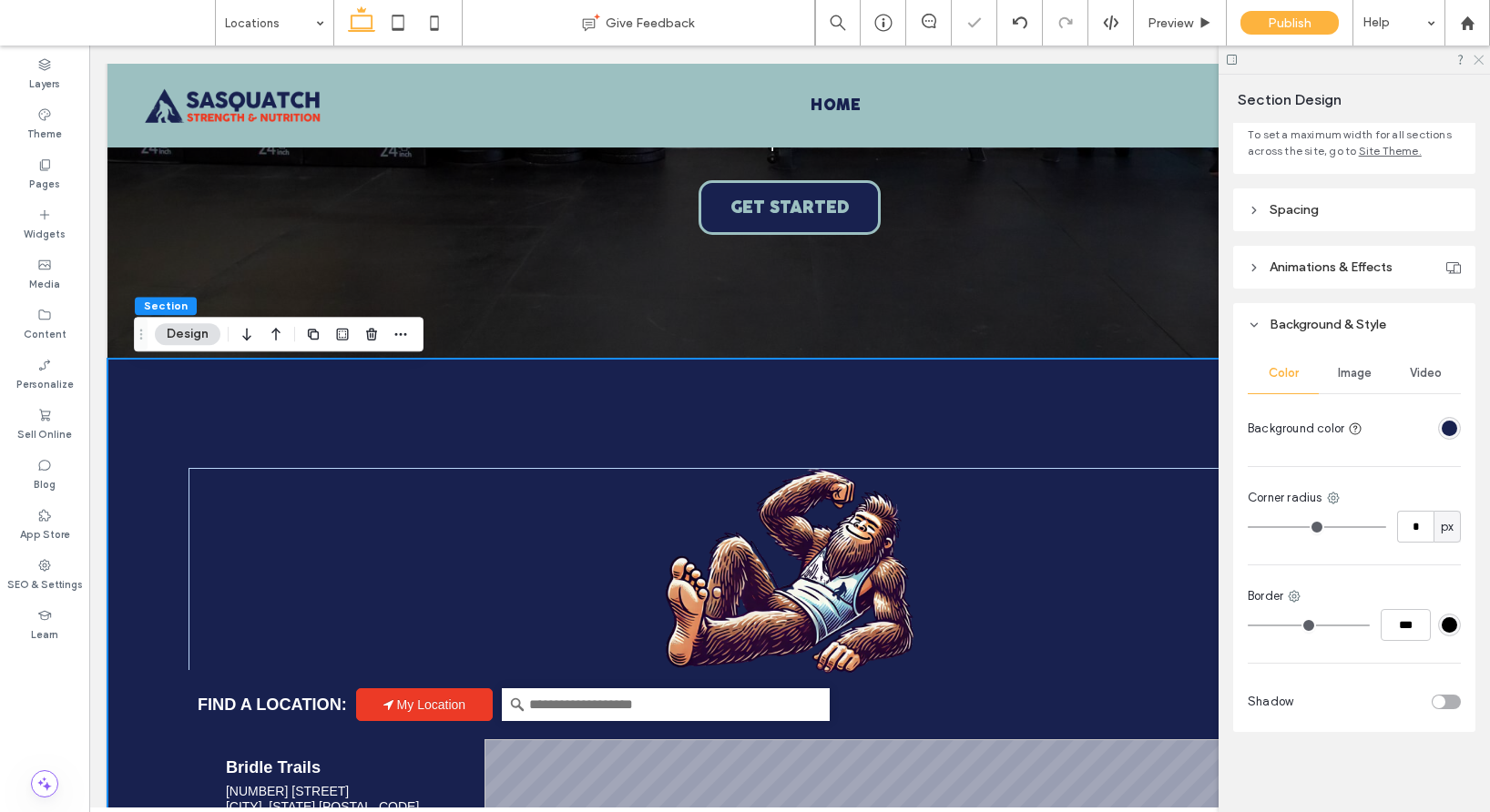click 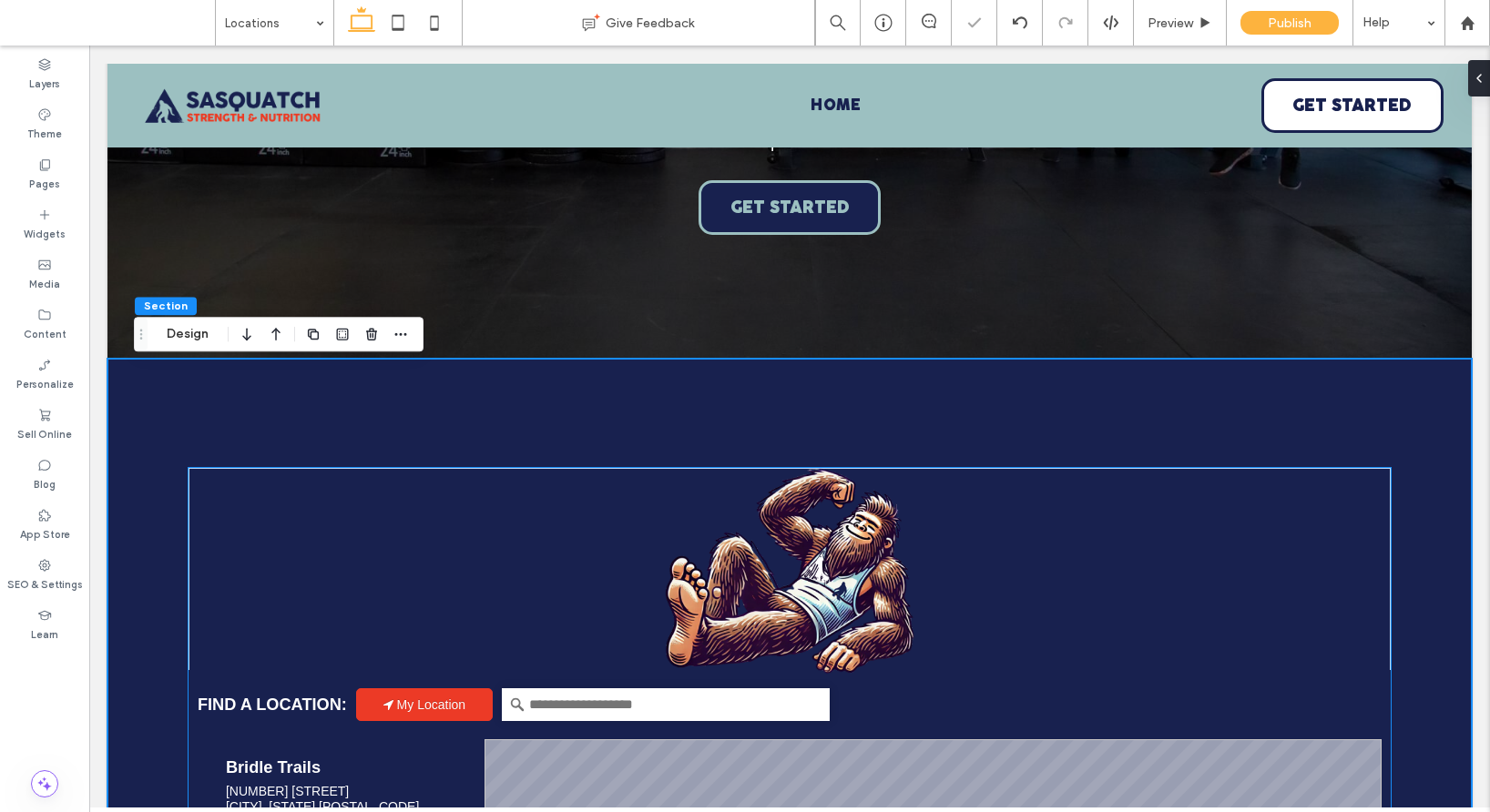 click at bounding box center (790, 571) 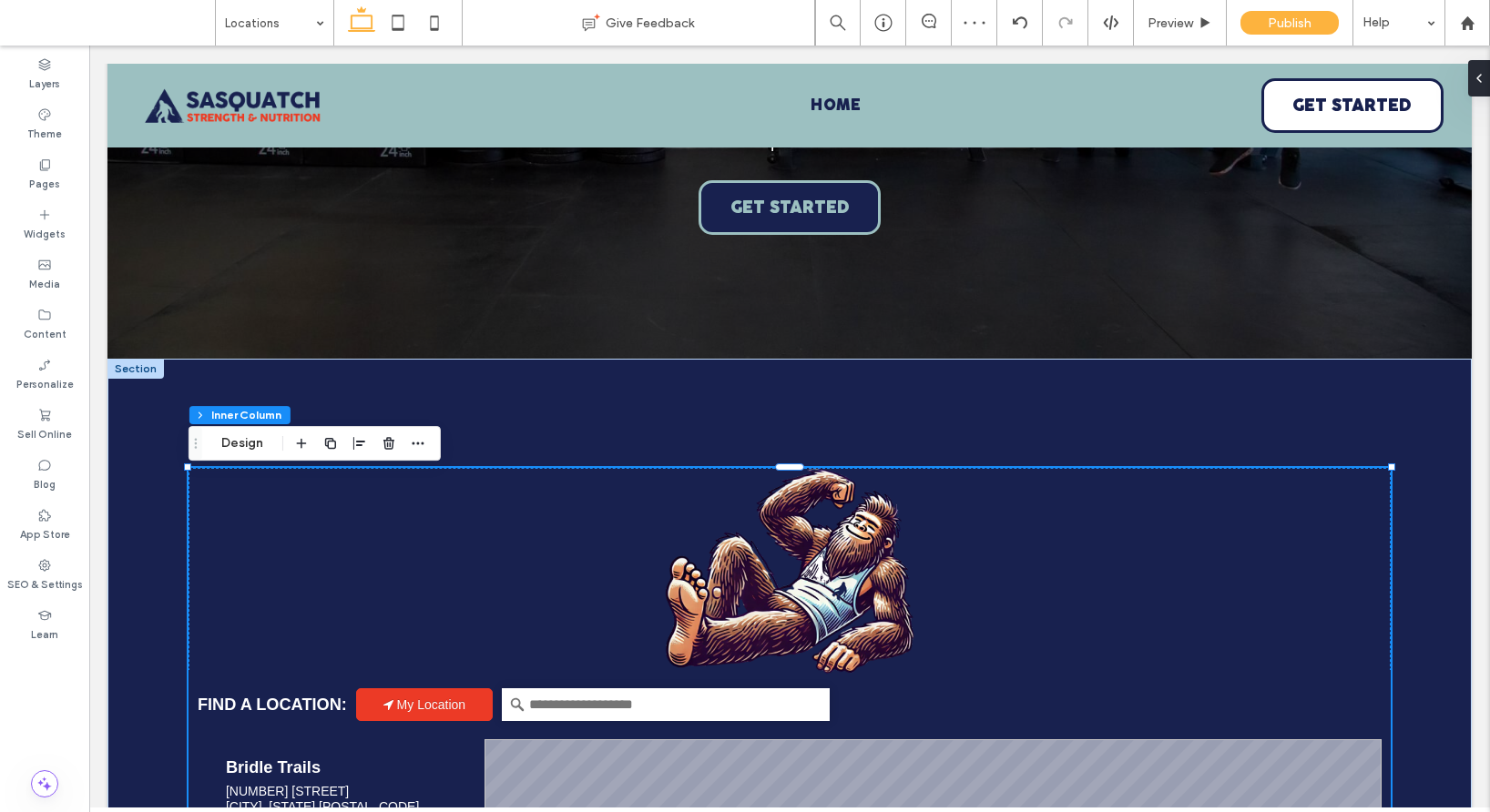 click at bounding box center (790, 571) 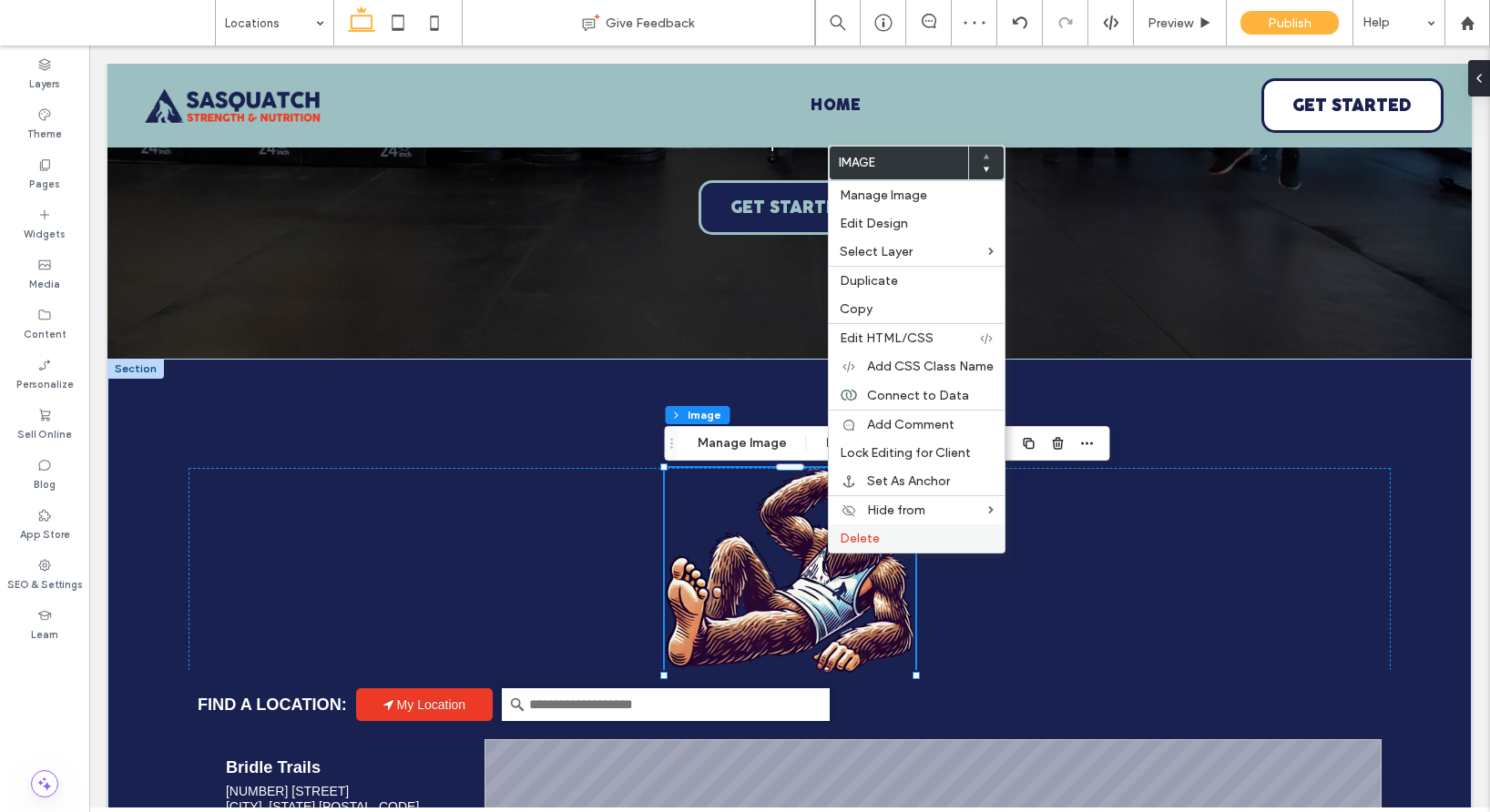 click on "Delete" at bounding box center [860, 538] 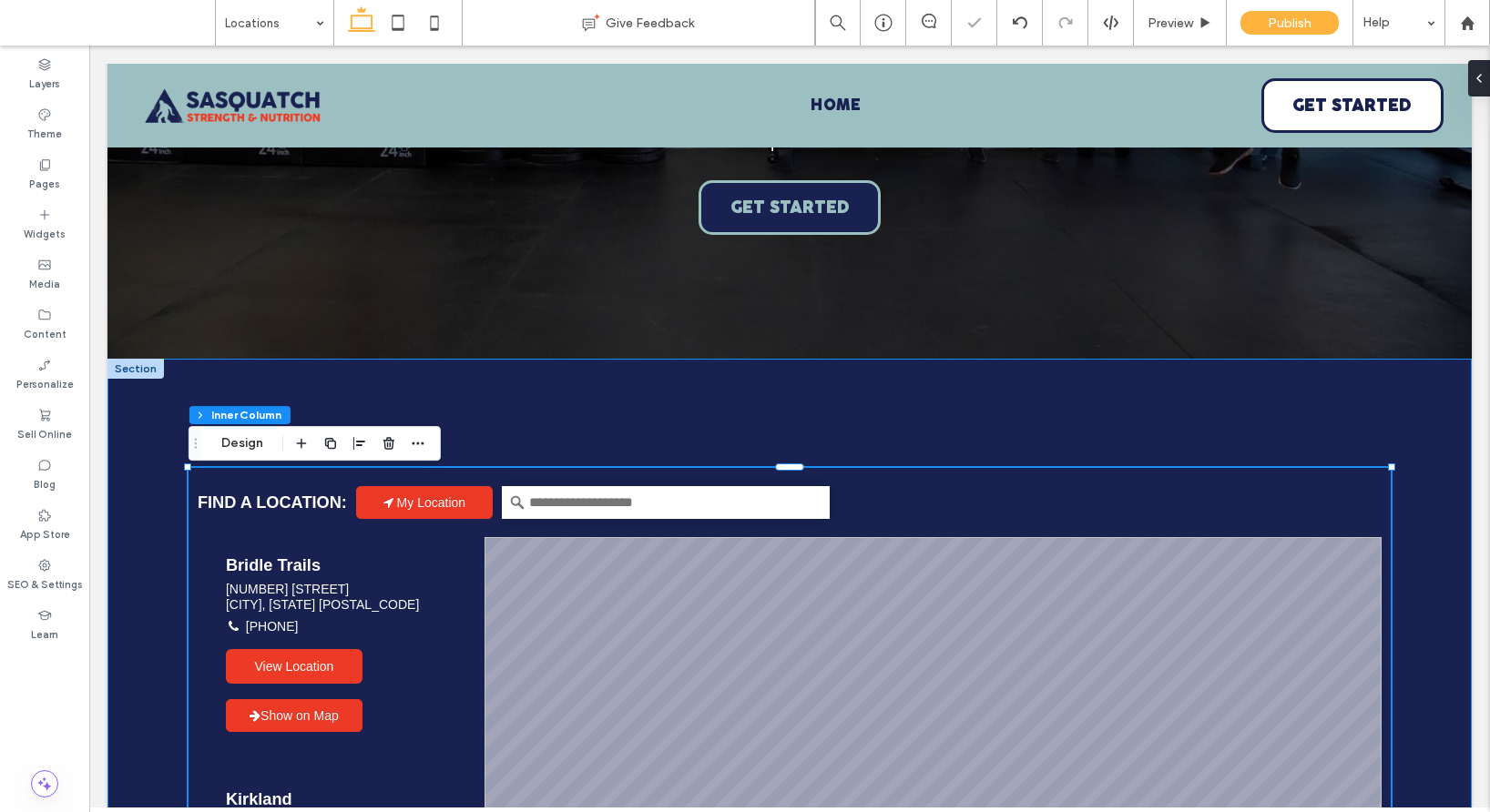 click on "Find a Location:     My Location     Category:  Filter:   List View  Map View  Back to List Bridle Trails [NUMBER] [STREET]
[CITY], [STATE] [POSTAL_CODE]   [PHONE]   View Location    Show on Map Kirkland [NUMBER] [STREET]
[CITY], [STATE] [POSTAL_CODE]   [PHONE]   View Location    Show on Map Redmond [NUMBER] [STREET]
#[NUMBER]
[CITY], [STATE] [POSTAL_CODE]   [PHONE]   View Location    Show on Map Sammamish [NUMBER] [STREET]
[CITY], [STATE] [POSTAL_CODE]   [PHONE]   View Location    Show on Map" at bounding box center [790, 892] 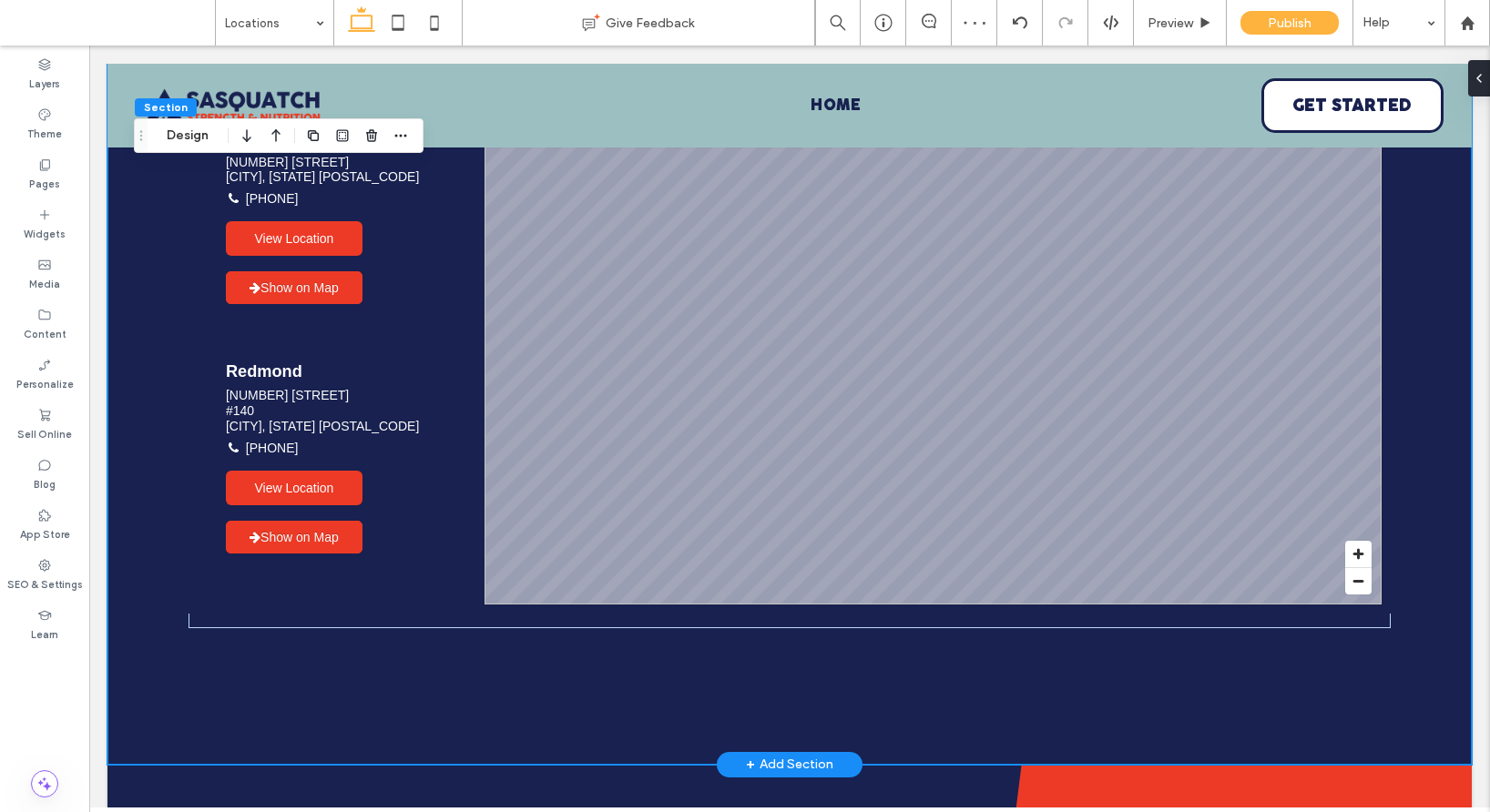 scroll, scrollTop: 1107, scrollLeft: 0, axis: vertical 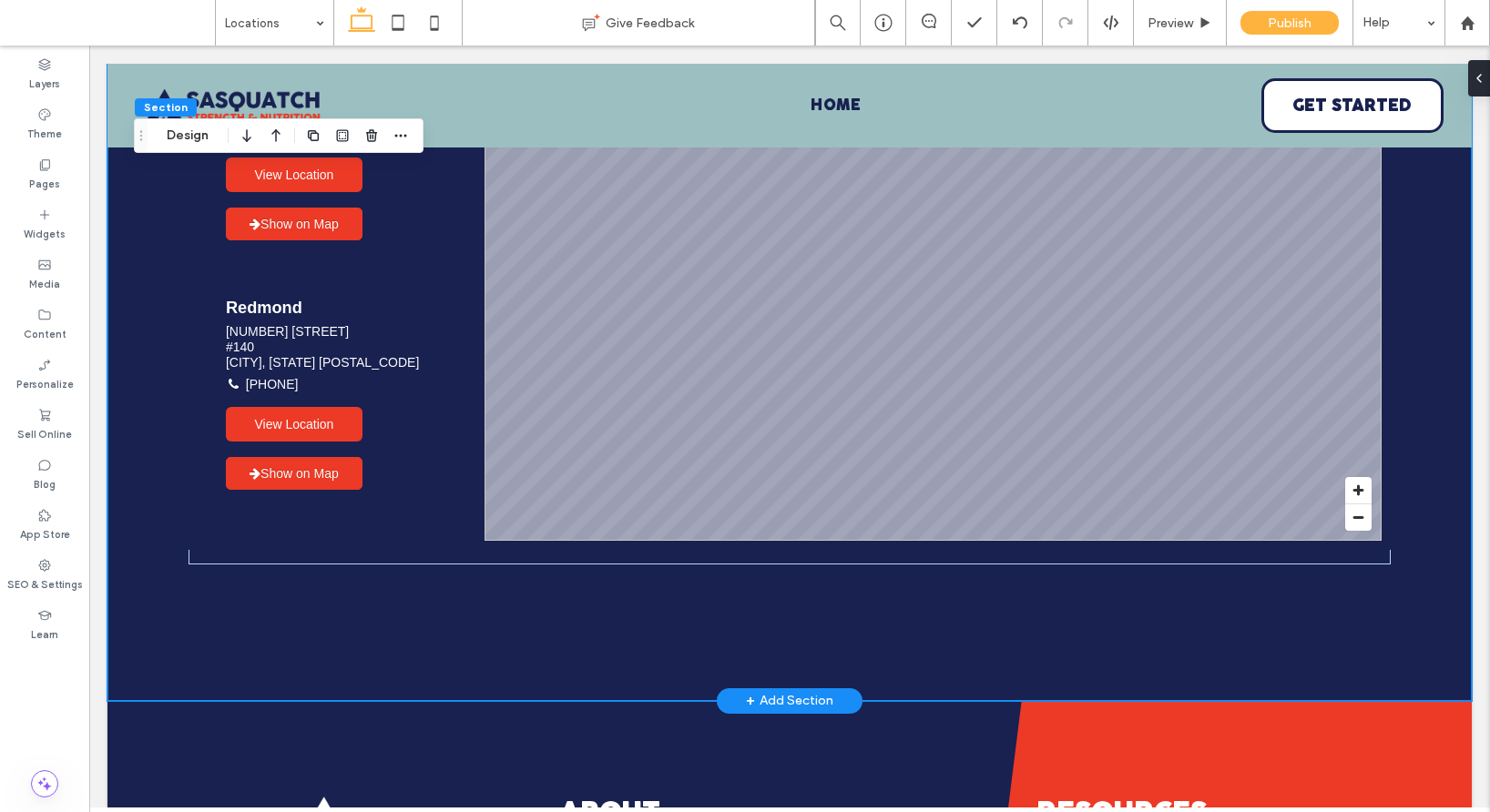 click on "Find a Location:     My Location     Category:  Filter:   List View  Map View  Back to List Bridle Trails [NUMBER] [STREET]
[CITY], [STATE] [POSTAL_CODE]   [PHONE]   View Location    Show on Map Kirkland [NUMBER] [STREET]
[CITY], [STATE] [POSTAL_CODE]   [PHONE]   View Location    Show on Map Redmond [NUMBER] [STREET]
#[NUMBER]
[CITY], [STATE] [POSTAL_CODE]   [PHONE]   View Location    Show on Map Sammamish [NUMBER] [STREET]
[CITY], [STATE] [POSTAL_CODE]   [PHONE]   View Location    Show on Map" at bounding box center [790, 167] 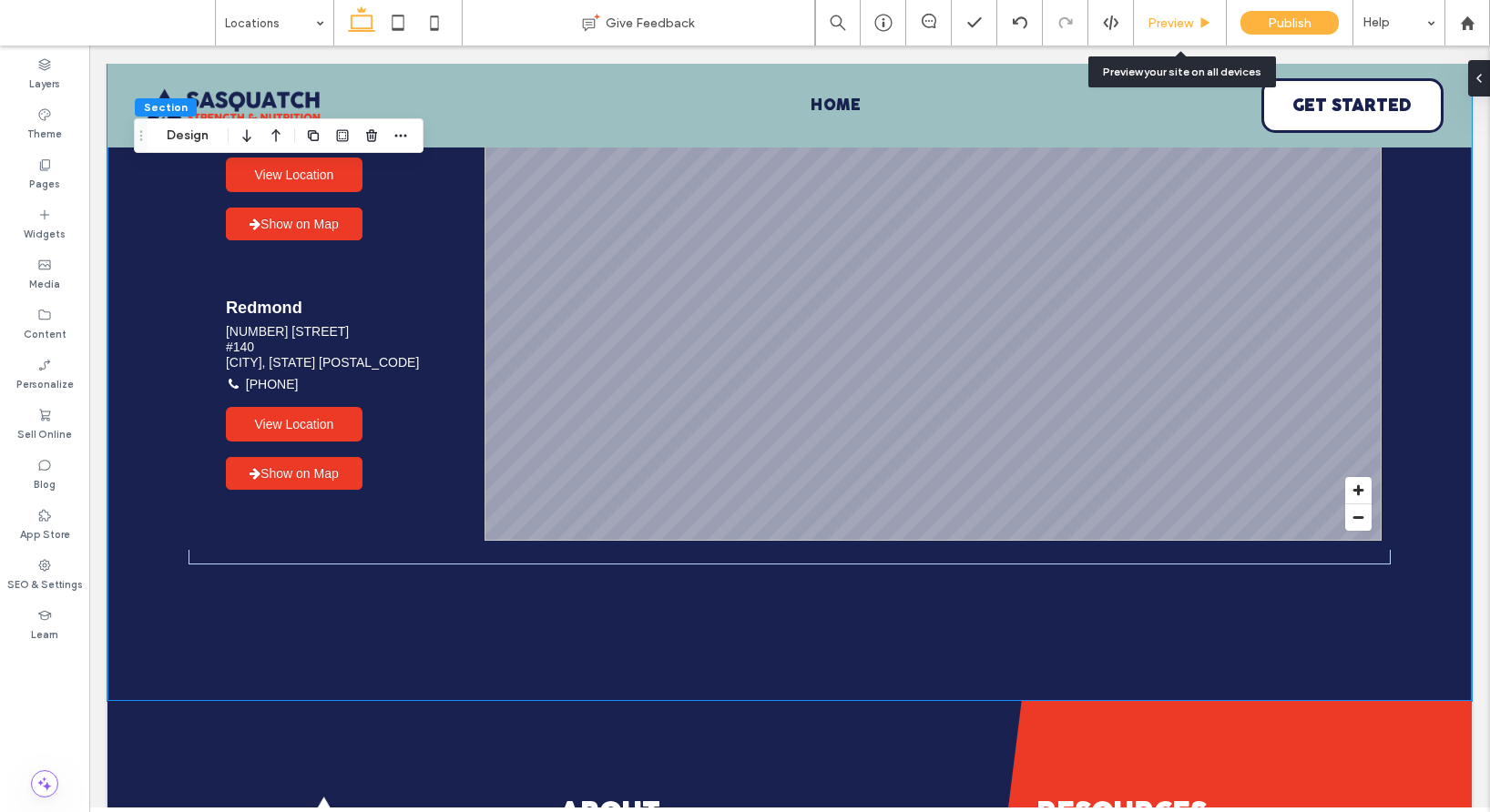 click on "Preview" at bounding box center [1170, 23] 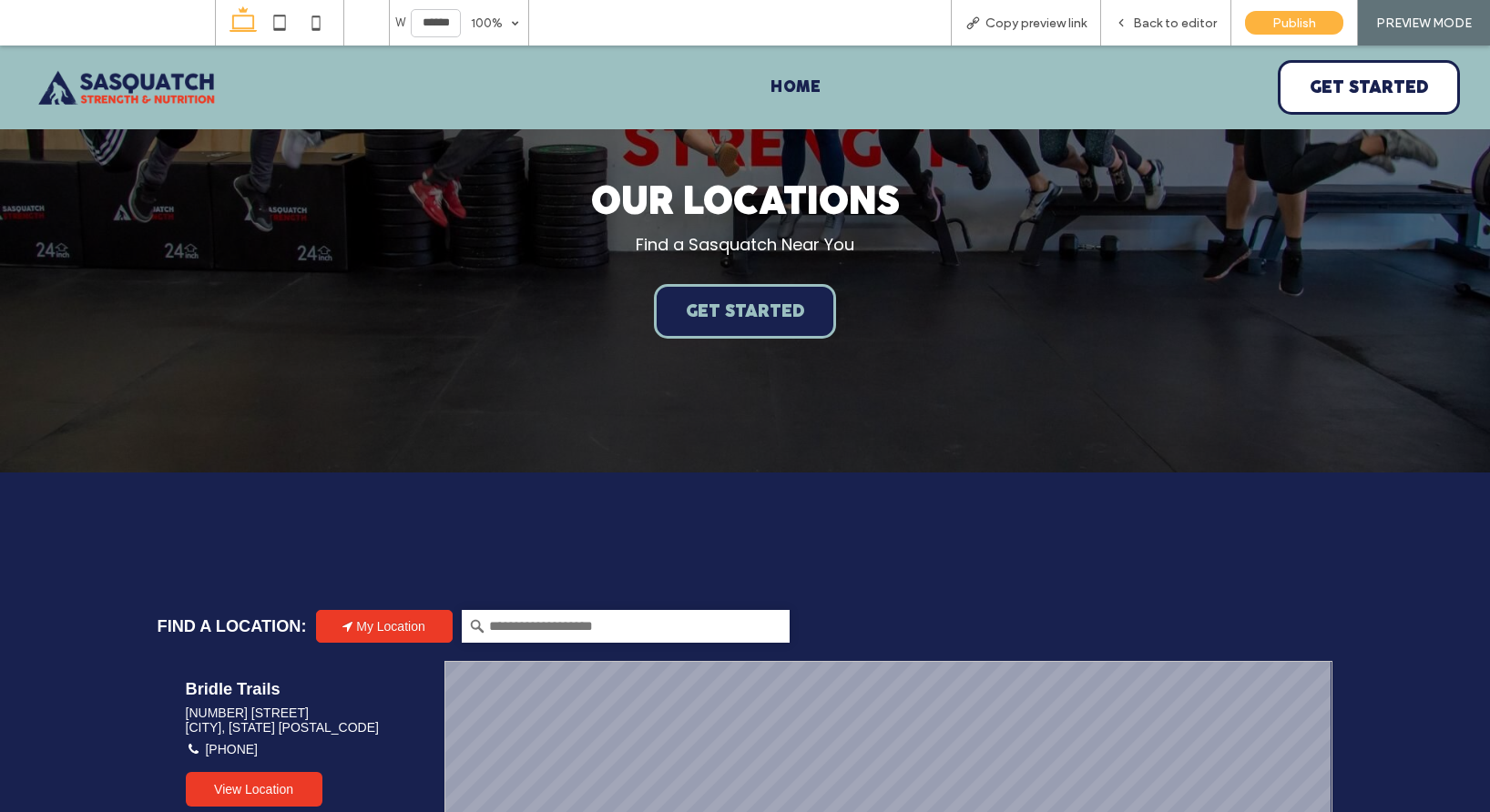scroll, scrollTop: 0, scrollLeft: 0, axis: both 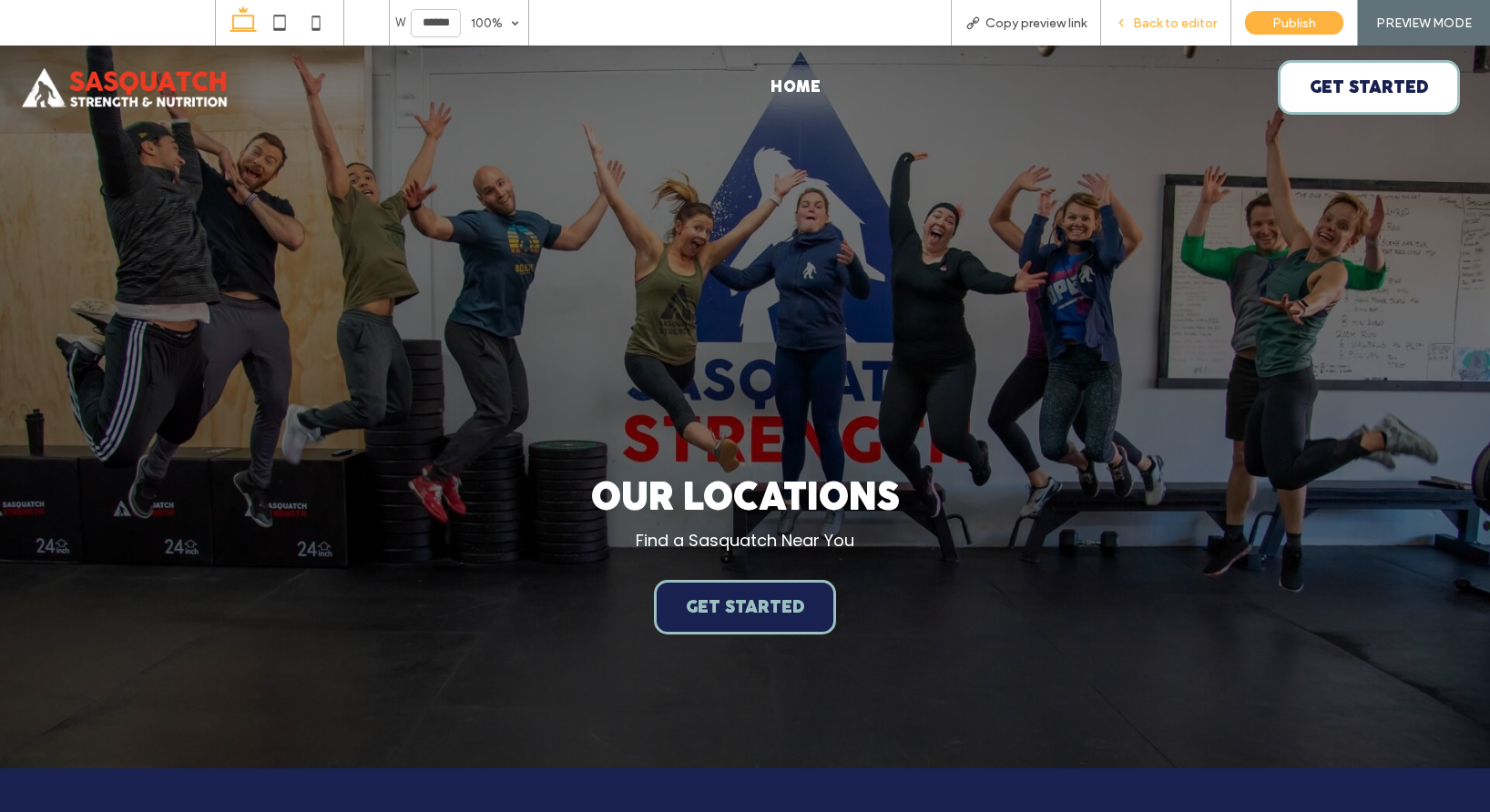 click on "Back to editor" at bounding box center (1175, 23) 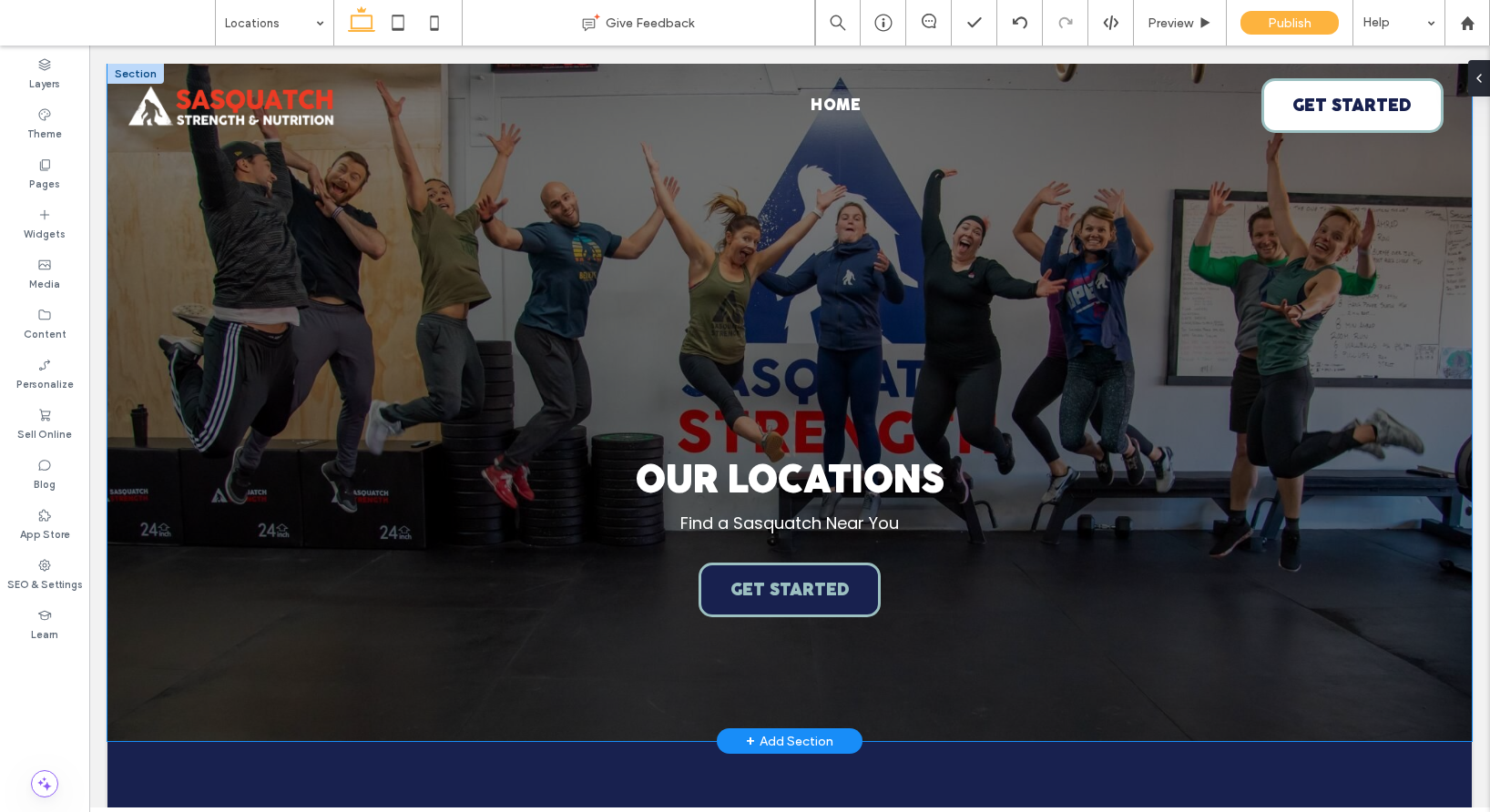 click on "Our Locations
Find a Sasquatch Near You
GET STARTED" at bounding box center (790, 402) 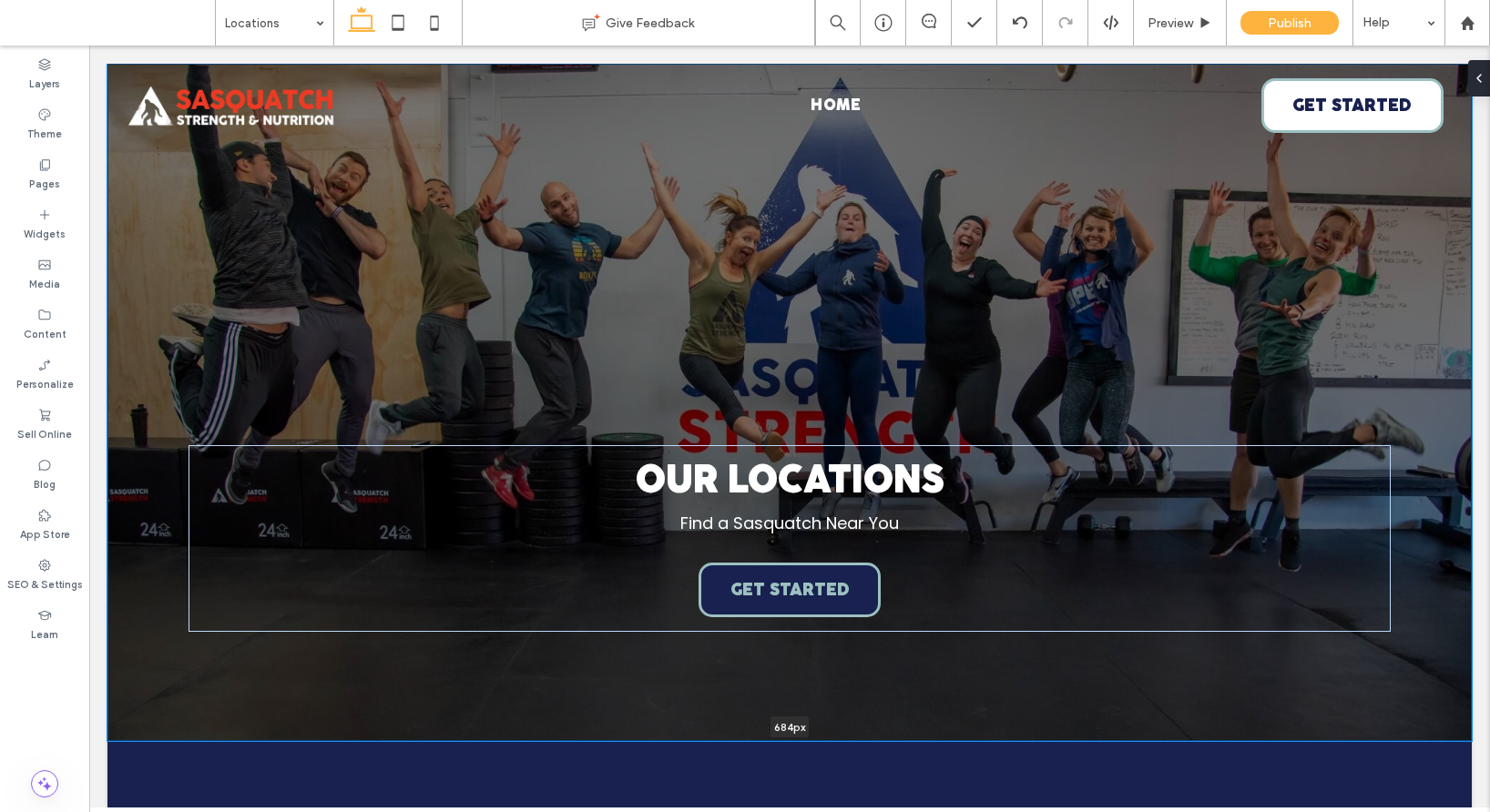 drag, startPoint x: 893, startPoint y: 750, endPoint x: 885, endPoint y: 696, distance: 54.589376 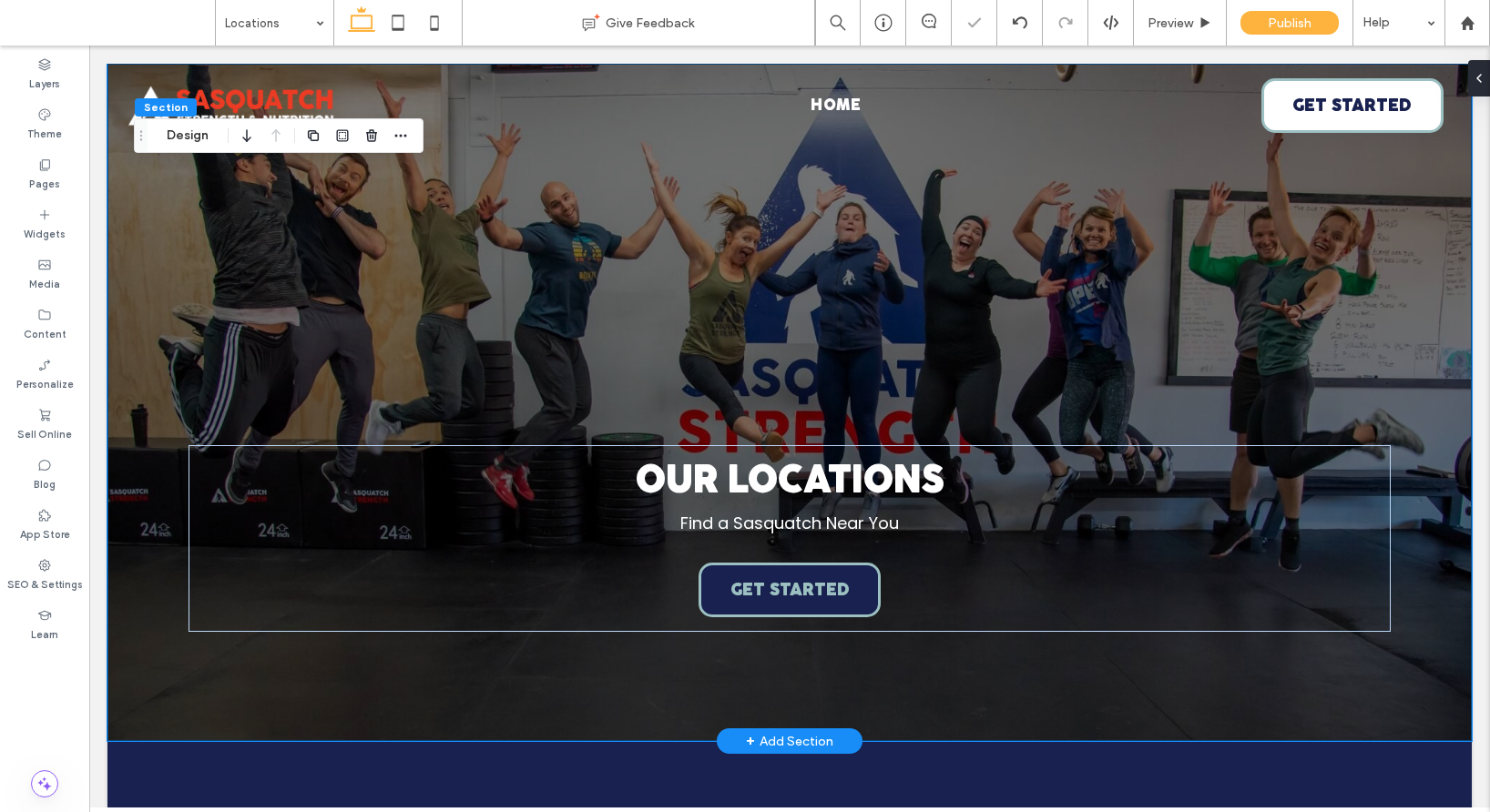 click on "Our Locations
Find a Sasquatch Near You
GET STARTED" at bounding box center (790, 402) 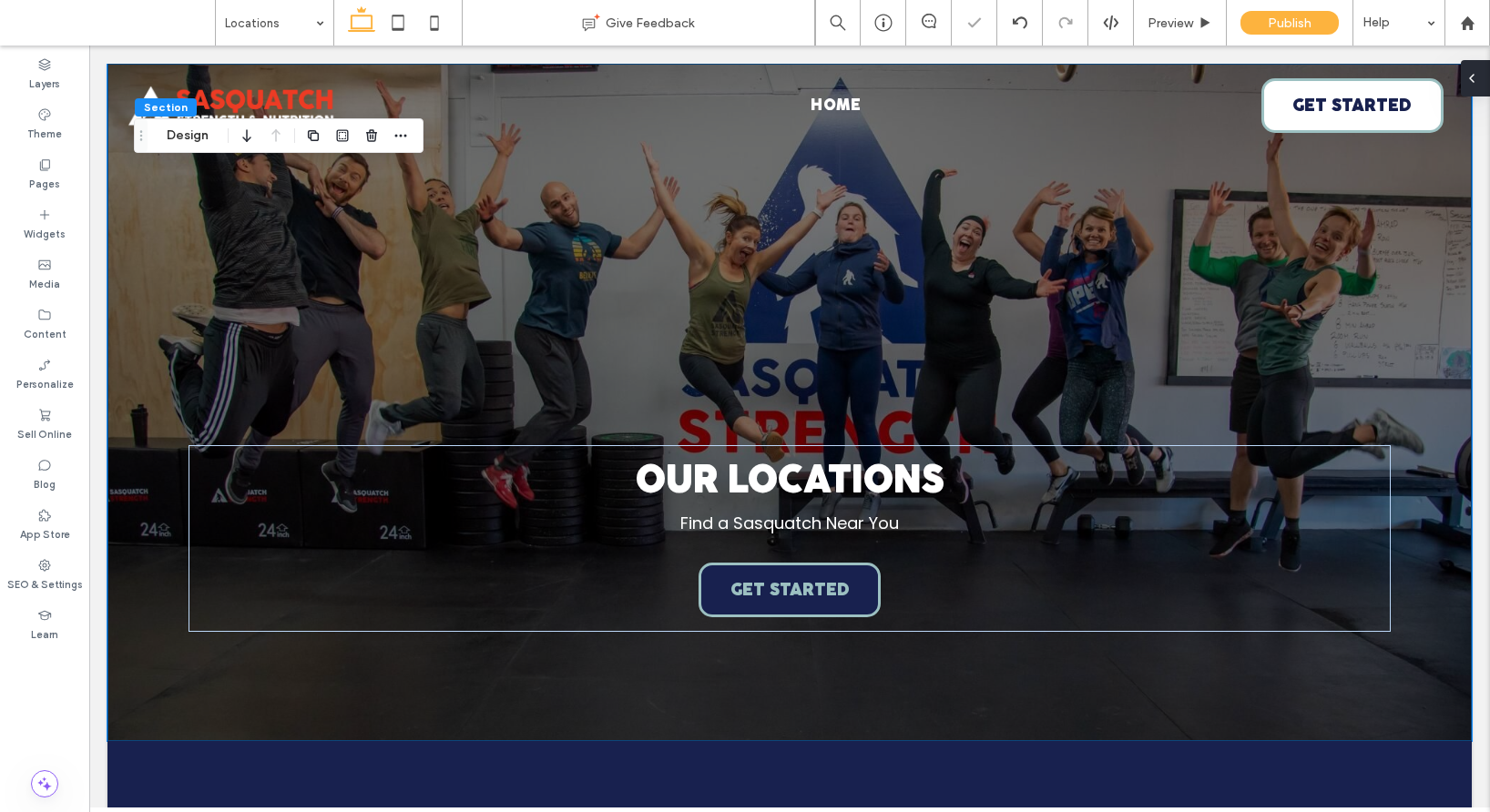 click 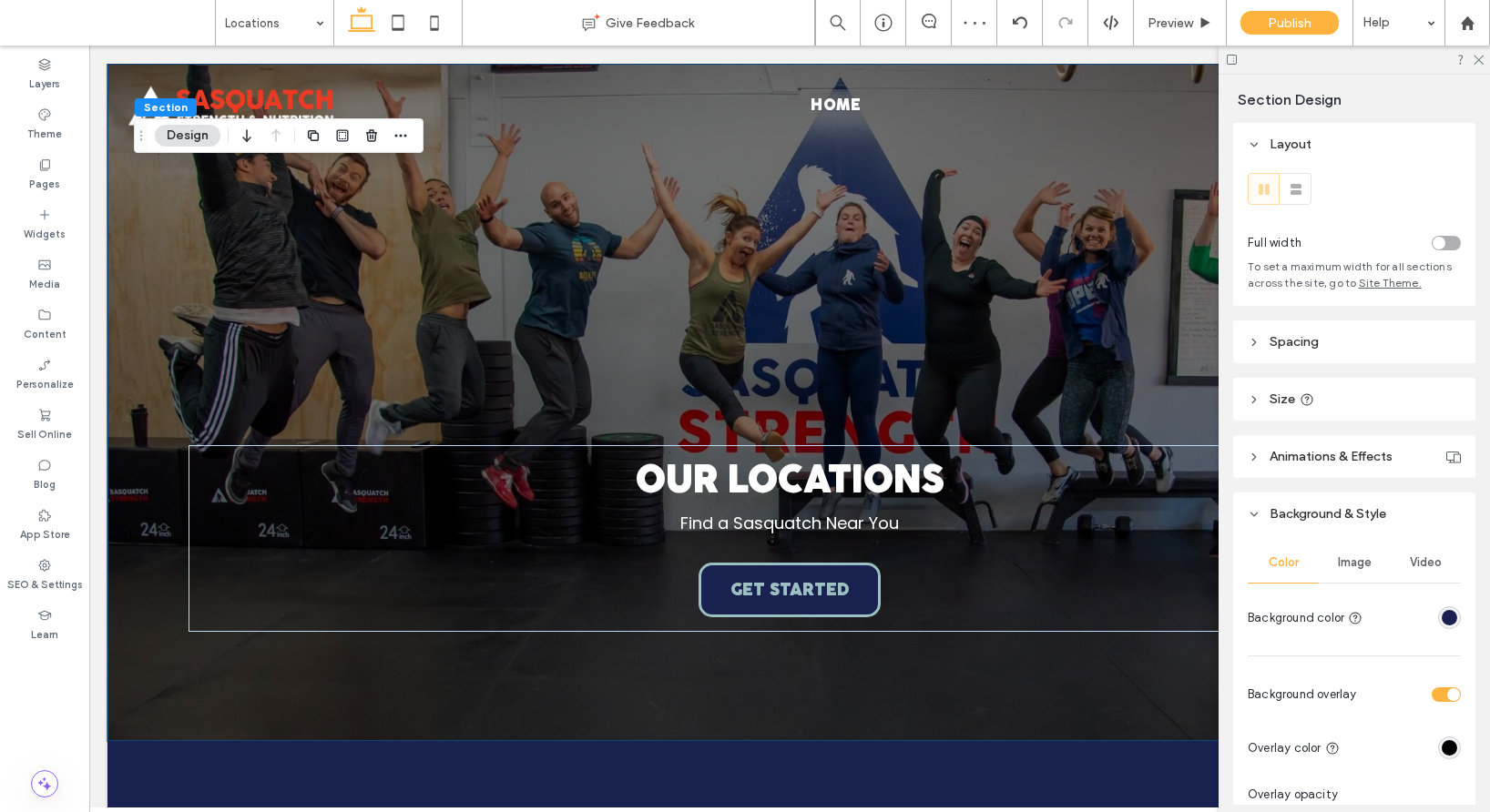 click on "Spacing" at bounding box center [1294, 341] 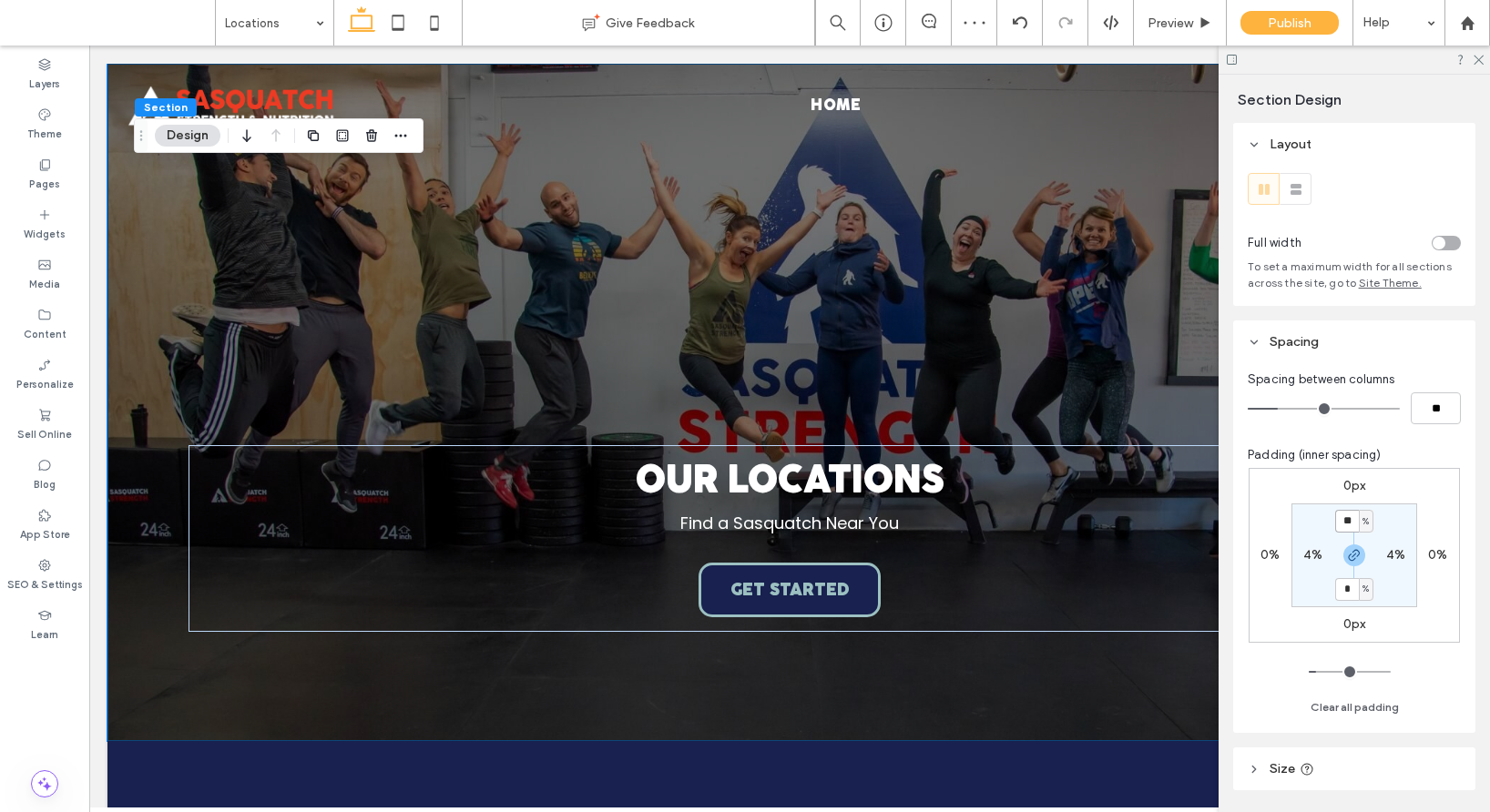 click on "**" at bounding box center (1347, 521) 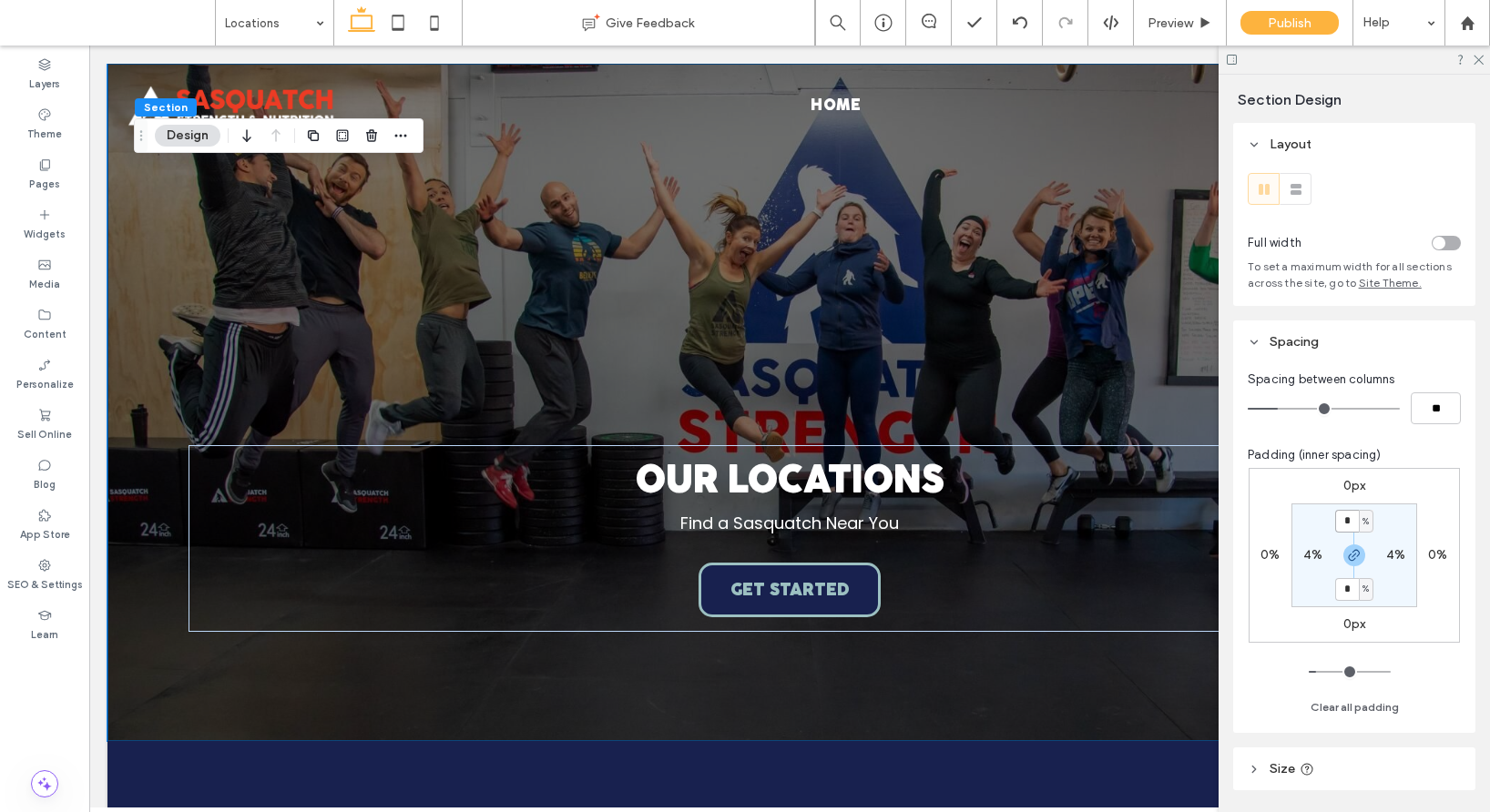 type on "*" 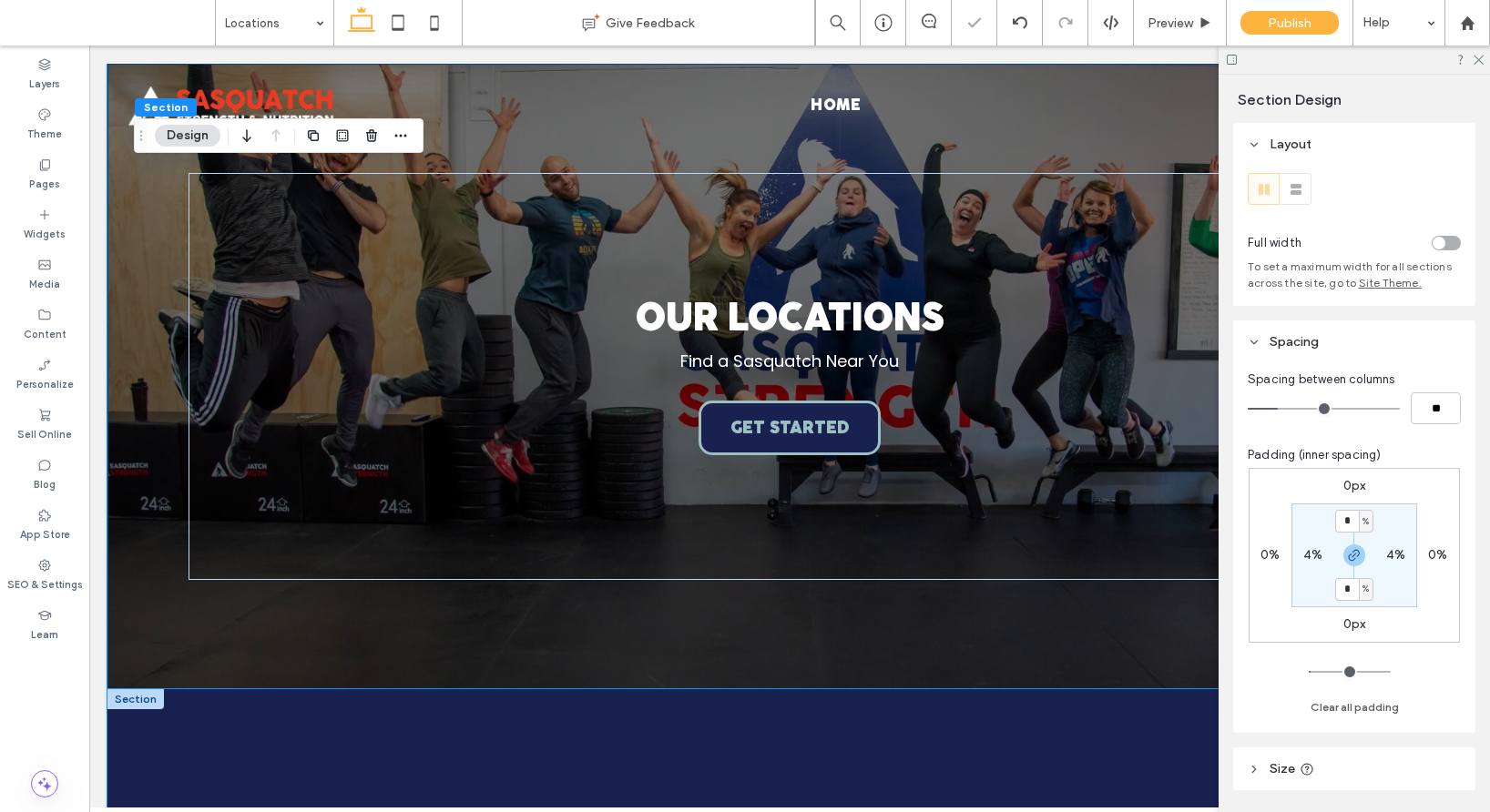 click on "Find a Location:     My Location     Category:  Filter:   List View  Map View  Back to List Bridle Trails [NUMBER] [STREET]
[CITY], [STATE] [POSTAL_CODE]   [PHONE]   View Location    Show on Map Kirkland [NUMBER] [STREET]
[CITY], [STATE] [POSTAL_CODE]   [PHONE]   View Location    Show on Map Redmond [NUMBER] [STREET]
#[NUMBER]
[CITY], [STATE] [POSTAL_CODE]   [PHONE]   View Location    Show on Map Sammamish [NUMBER] [STREET]
[CITY], [STATE] [POSTAL_CODE]   [PHONE]   View Location    Show on Map" at bounding box center (790, 1223) 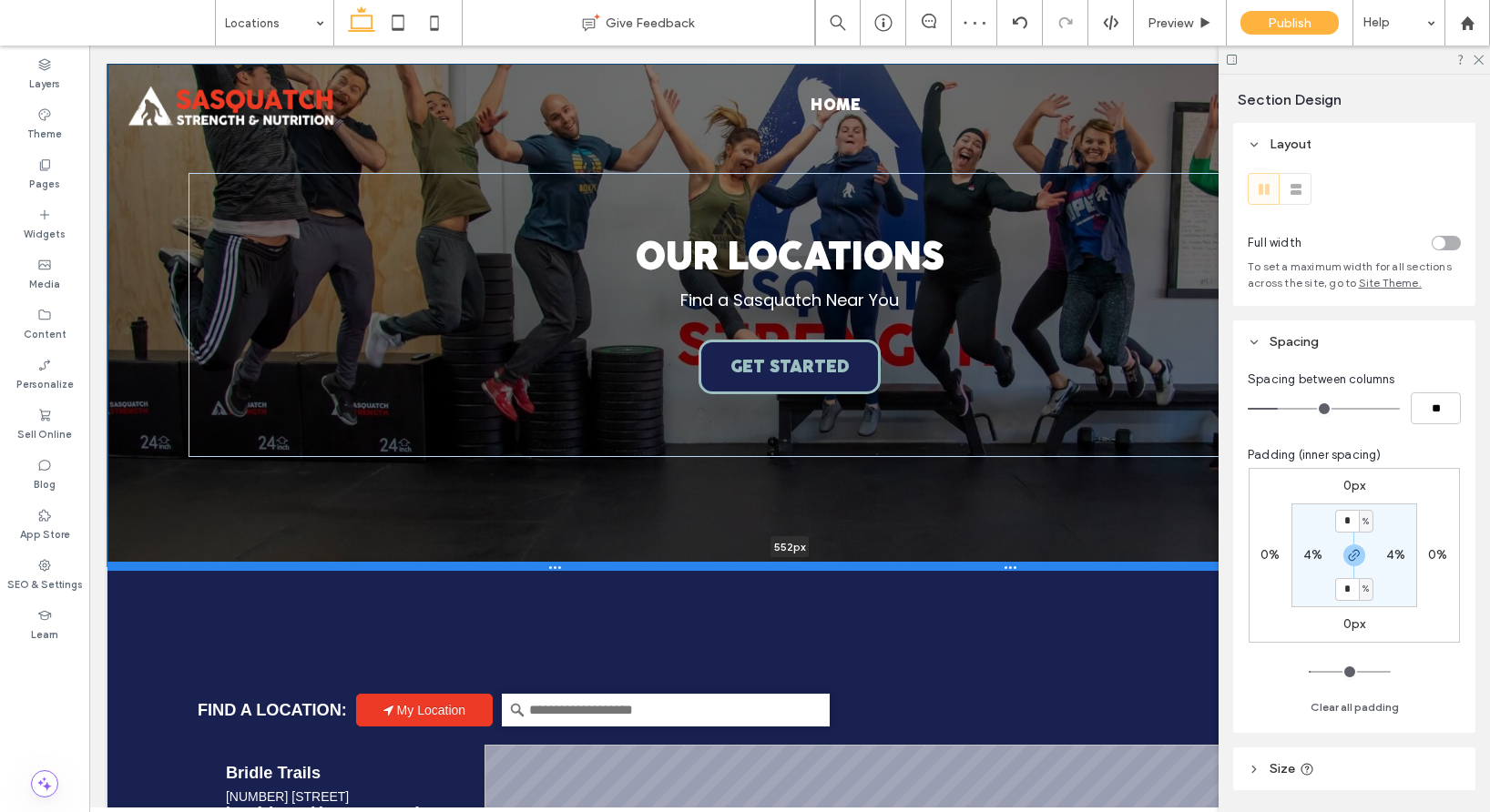 drag, startPoint x: 995, startPoint y: 688, endPoint x: 979, endPoint y: 566, distance: 123.04471 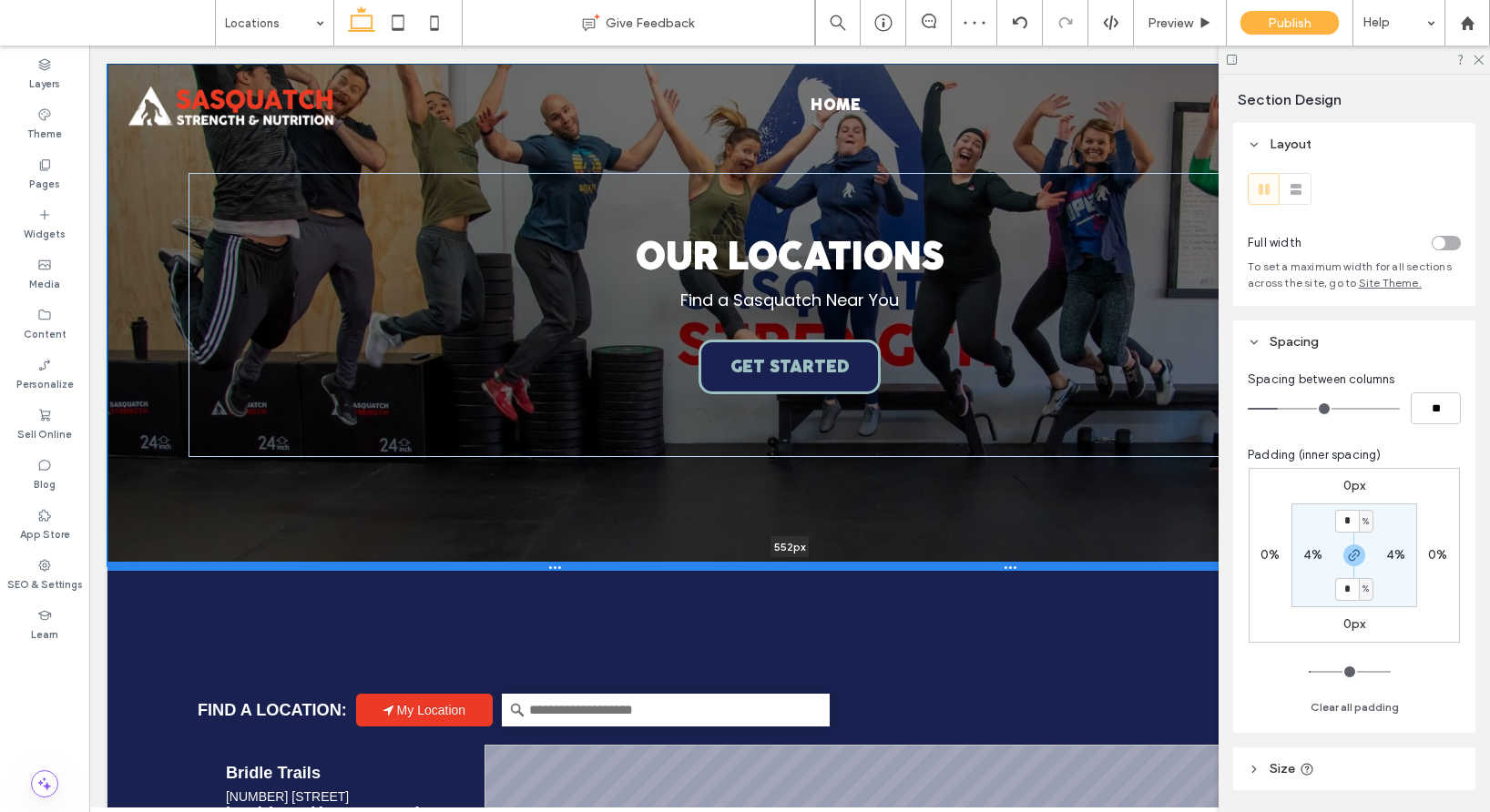click at bounding box center [790, 566] 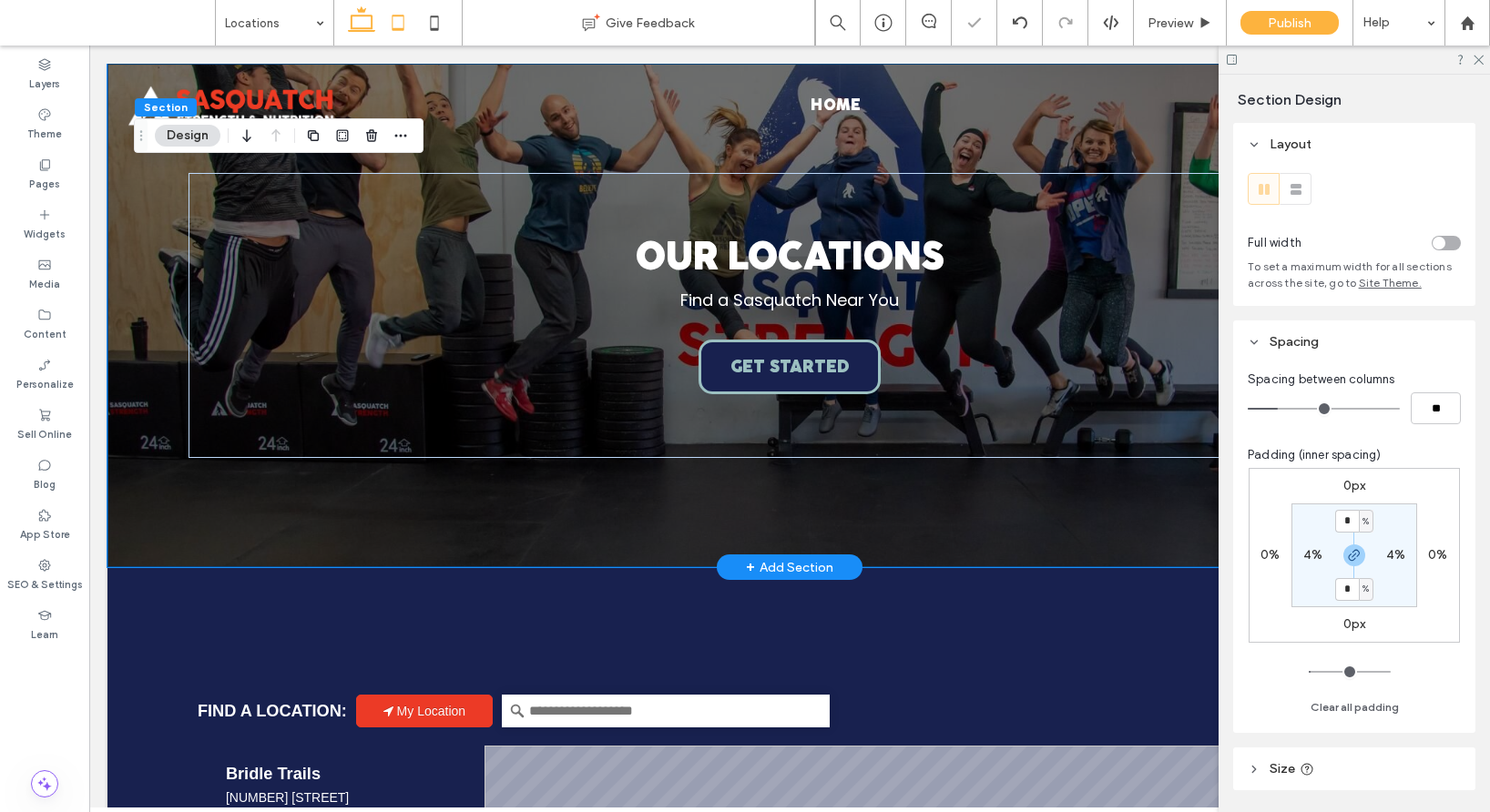 click 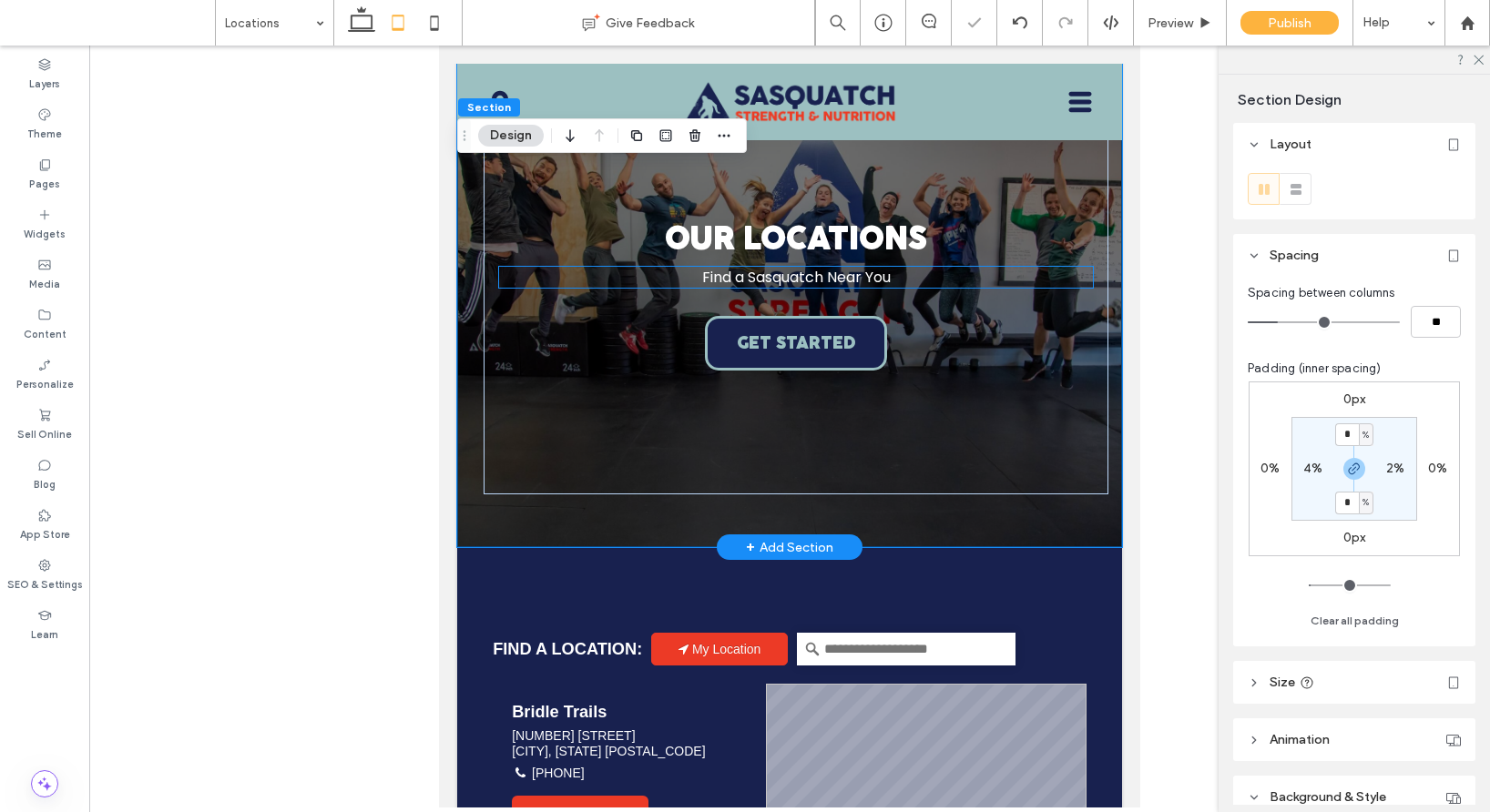 scroll, scrollTop: 0, scrollLeft: 0, axis: both 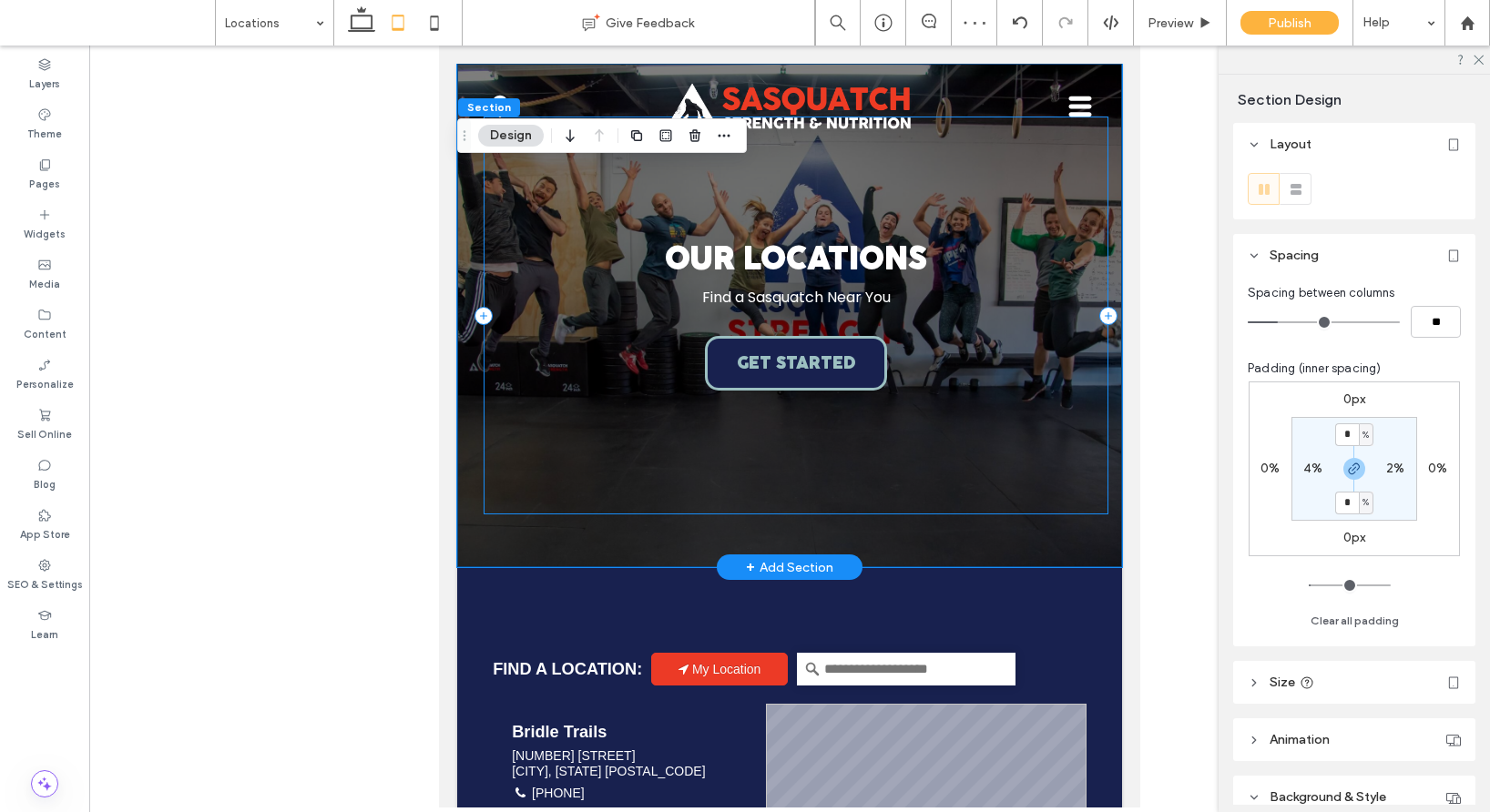 click on "Our Locations
Find a Sasquatch Near You
GET STARTED" at bounding box center (796, 315) 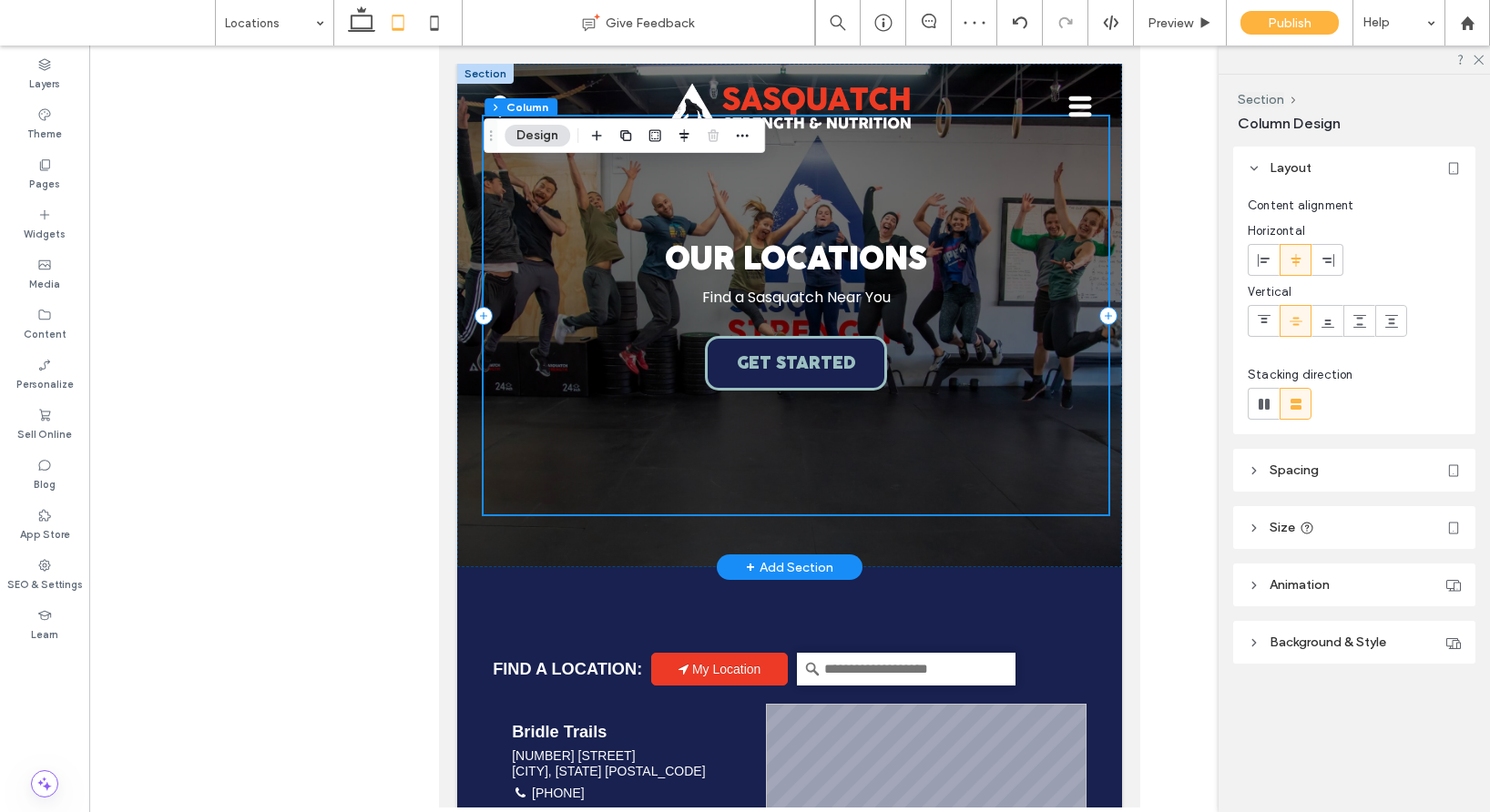 click on "Our Locations
Find a Sasquatch Near You
GET STARTED" at bounding box center [796, 315] 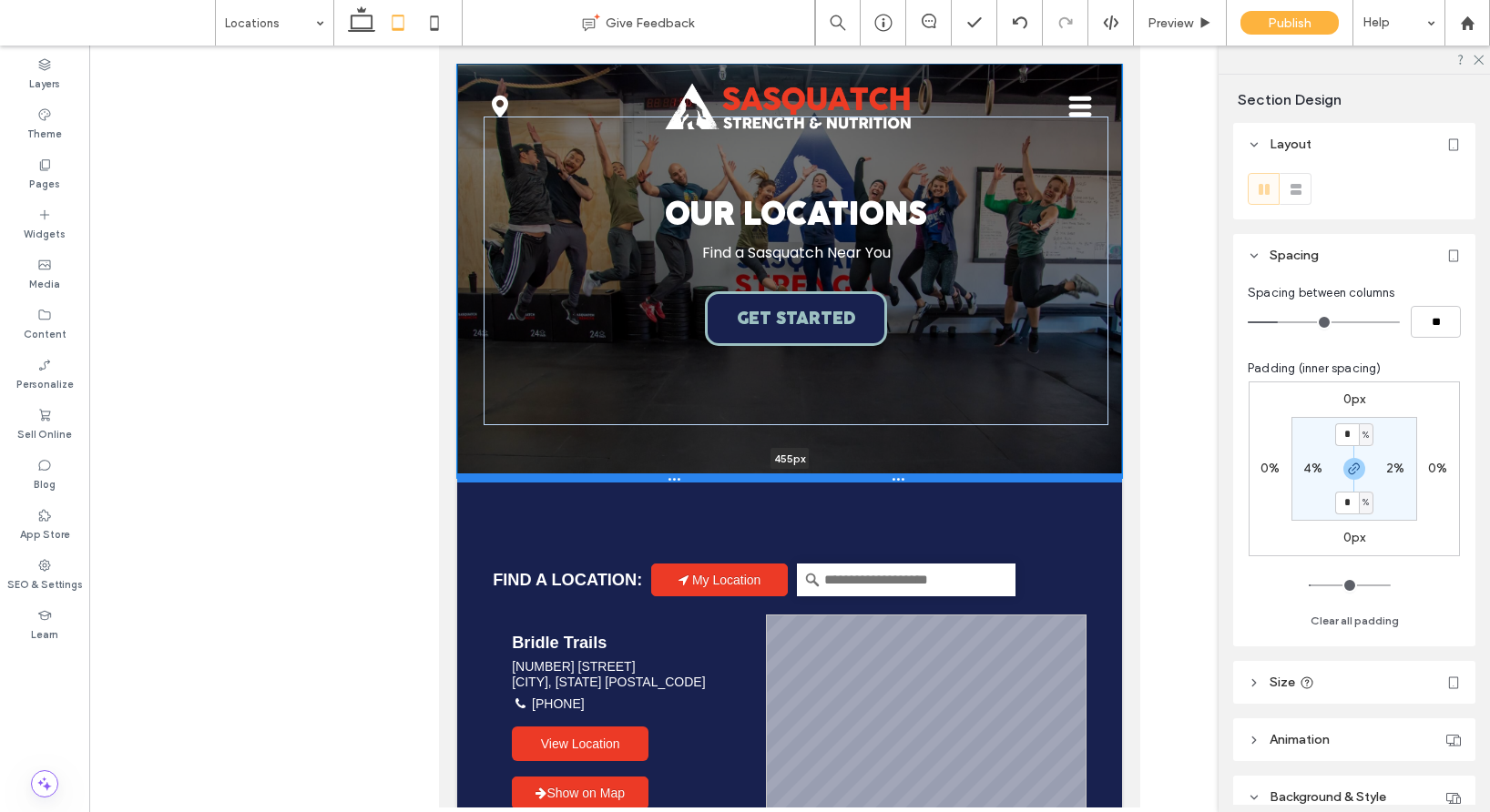 drag, startPoint x: 890, startPoint y: 566, endPoint x: 873, endPoint y: 477, distance: 90.60905 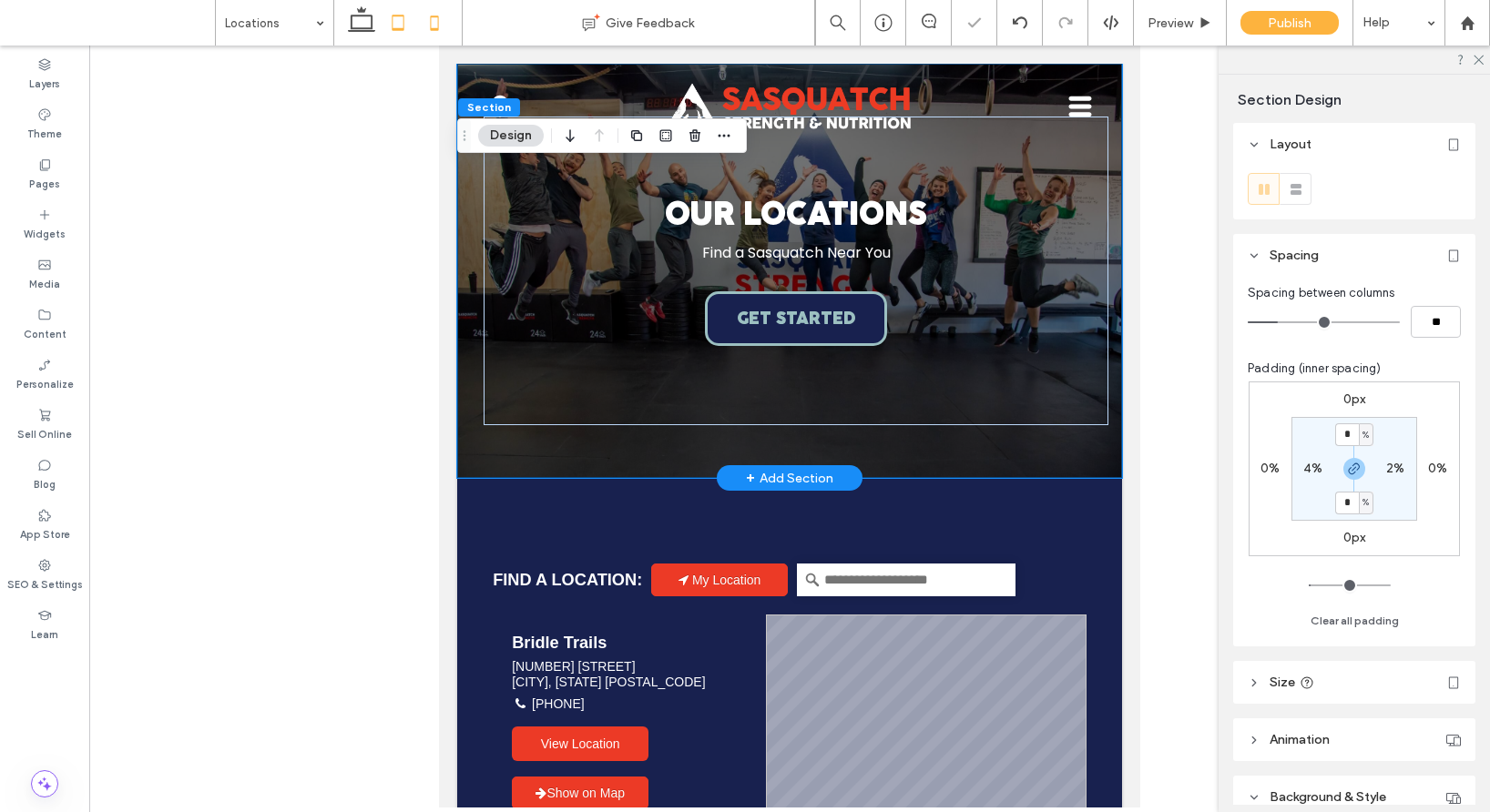 click 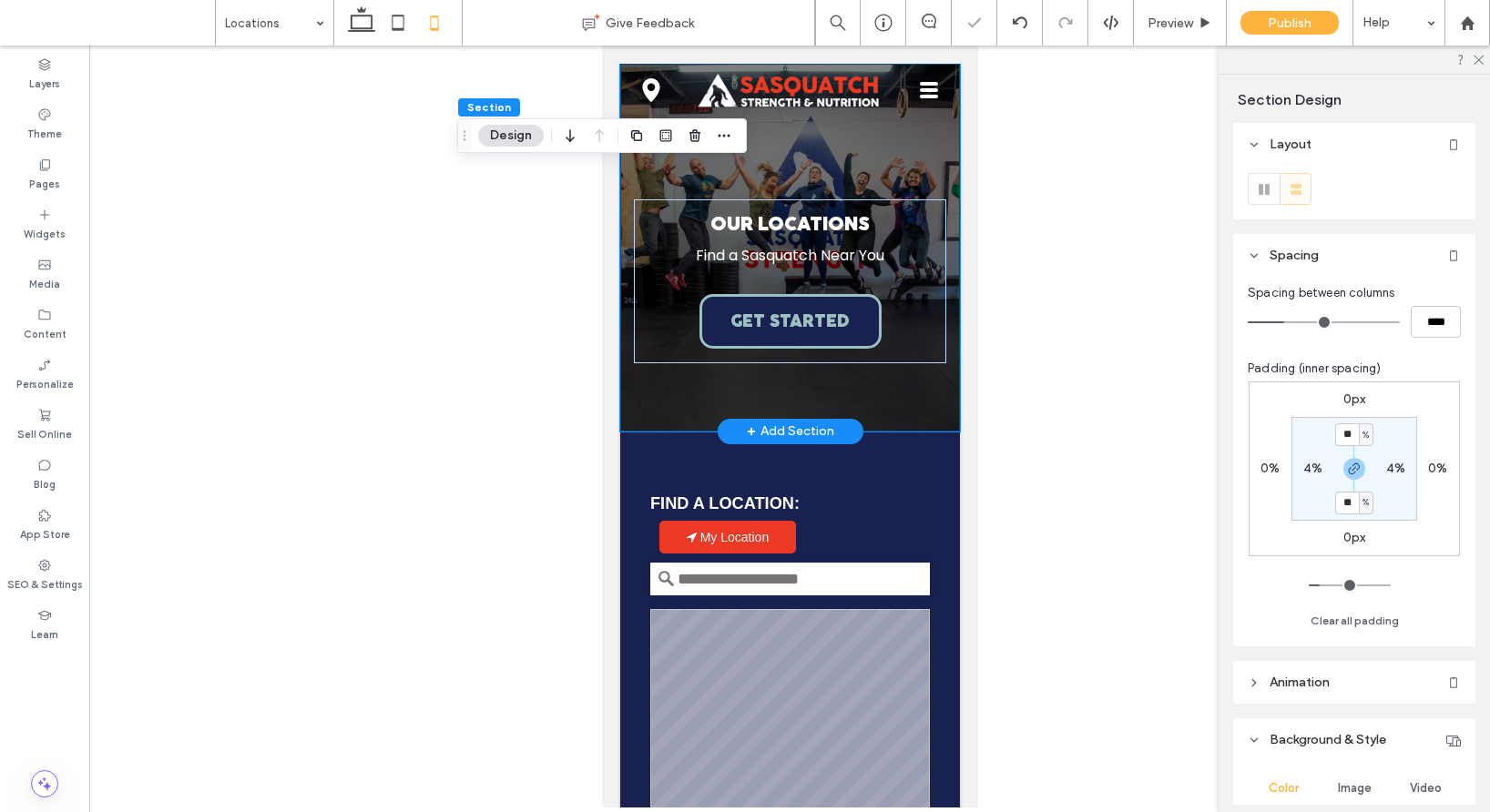 type on "**" 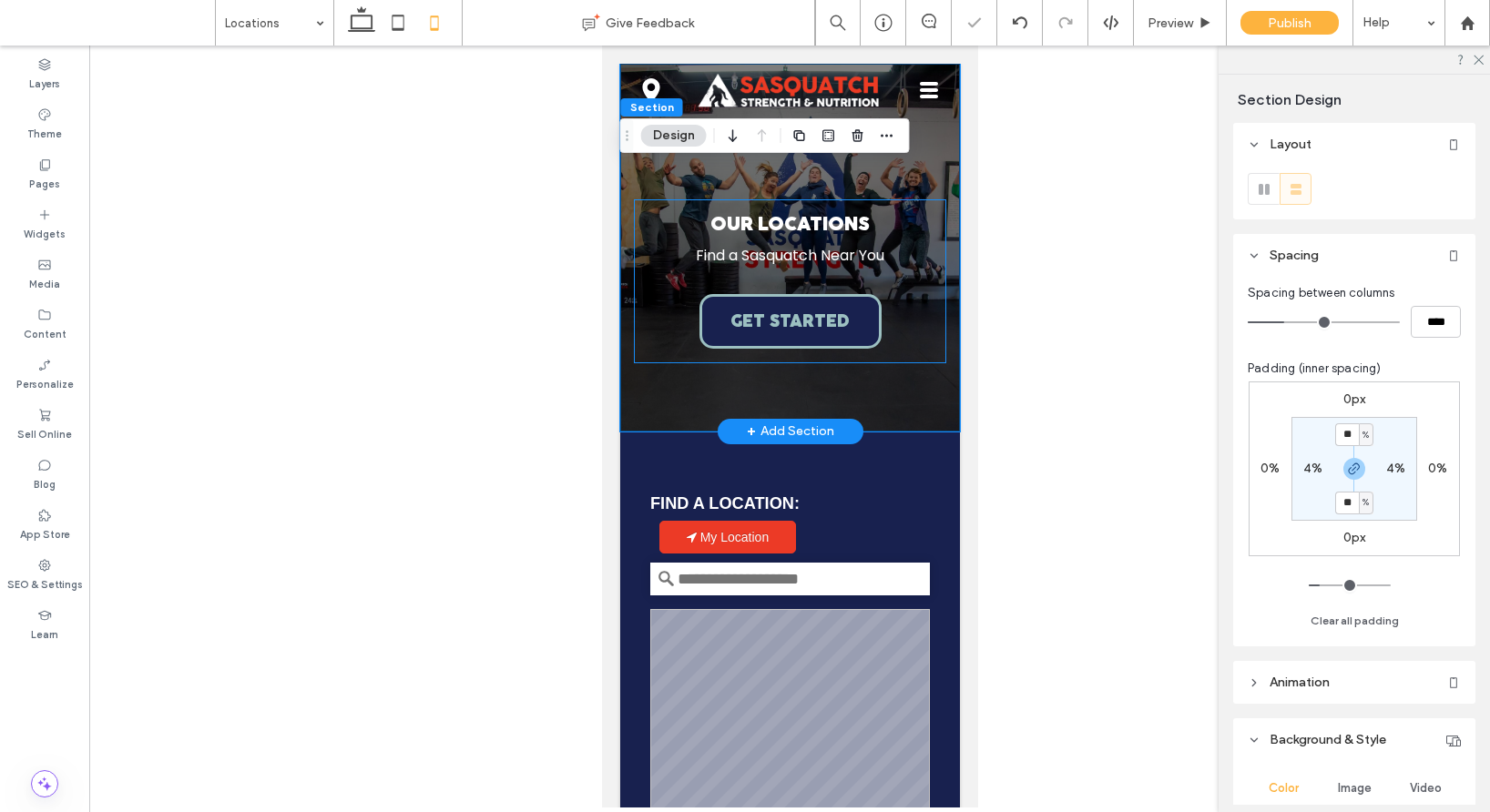 click on "Our Locations
Find a Sasquatch Near You
GET STARTED" at bounding box center (789, 281) 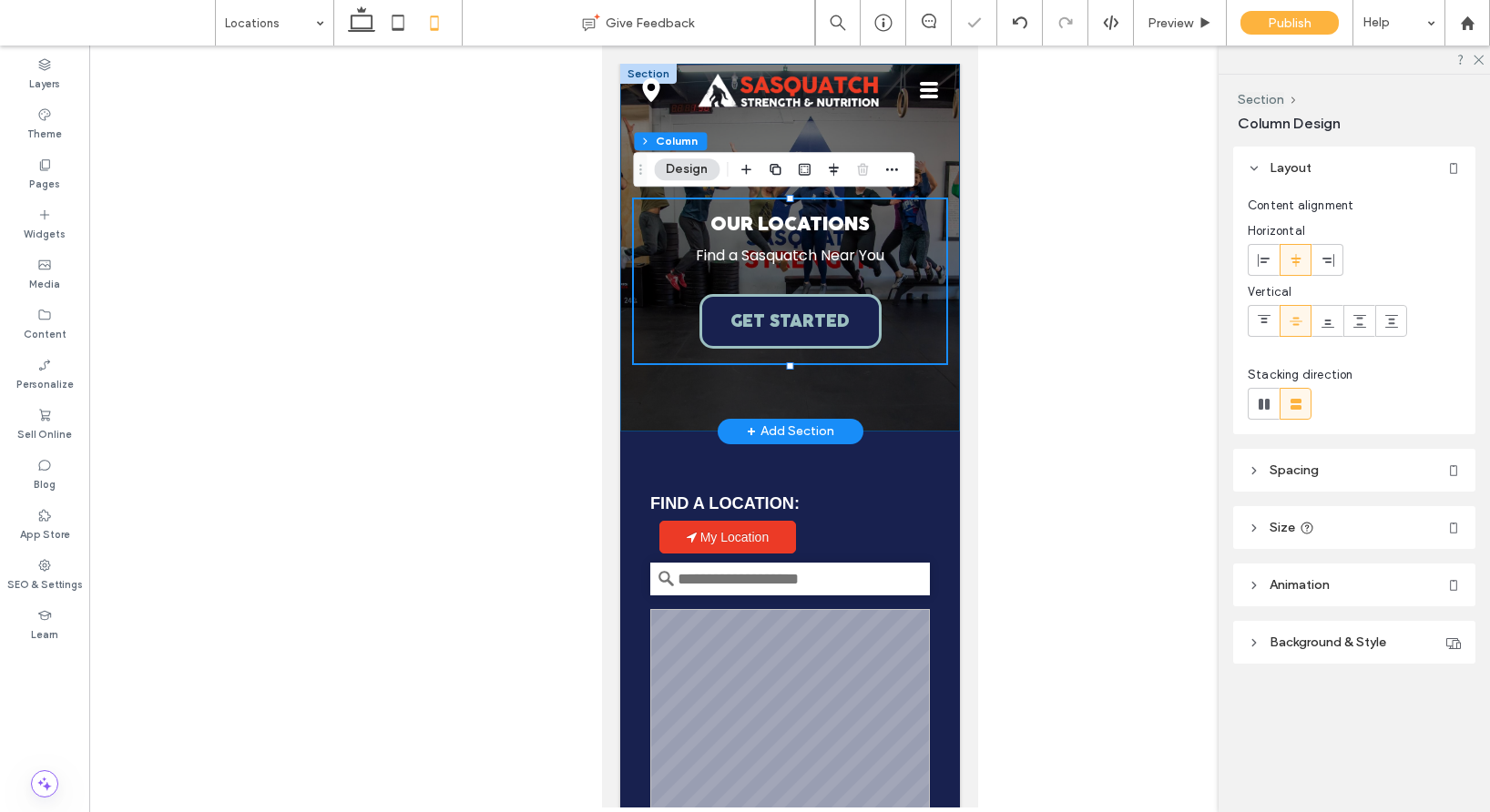 click on "Our Locations
Find a Sasquatch Near You
GET STARTED" at bounding box center (789, 248) 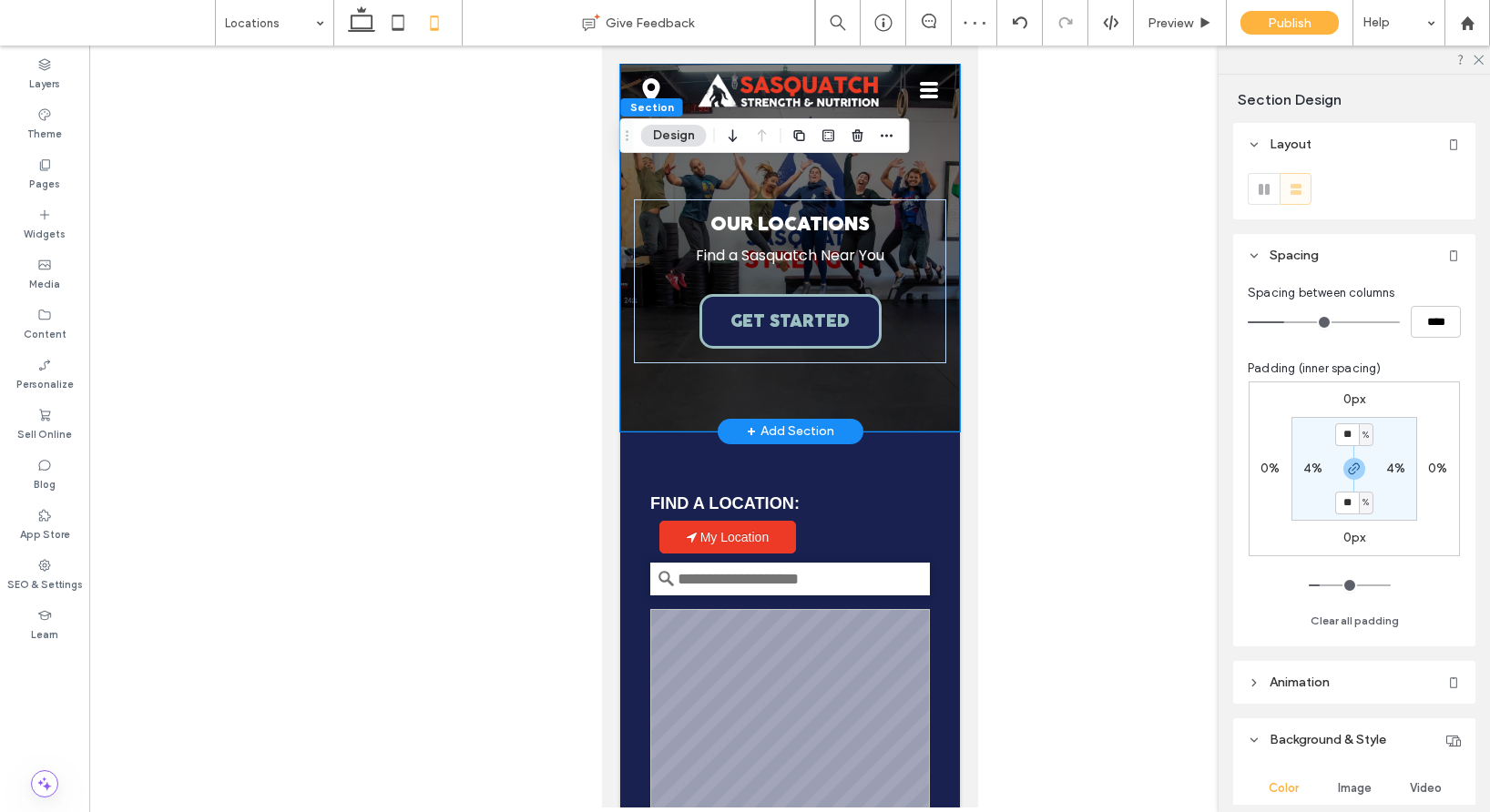 click on "Our Locations
Find a Sasquatch Near You
GET STARTED" at bounding box center (789, 248) 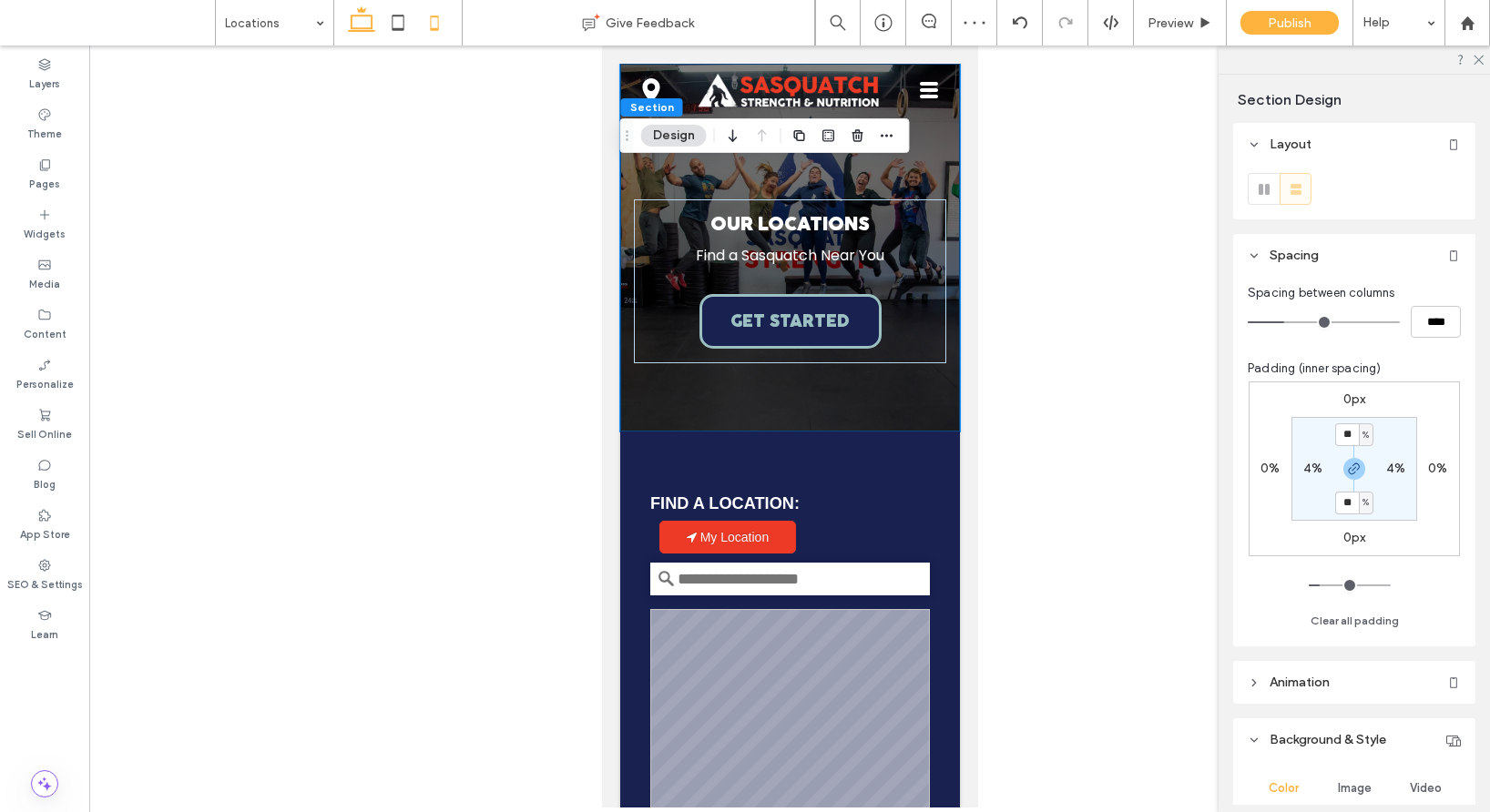 click 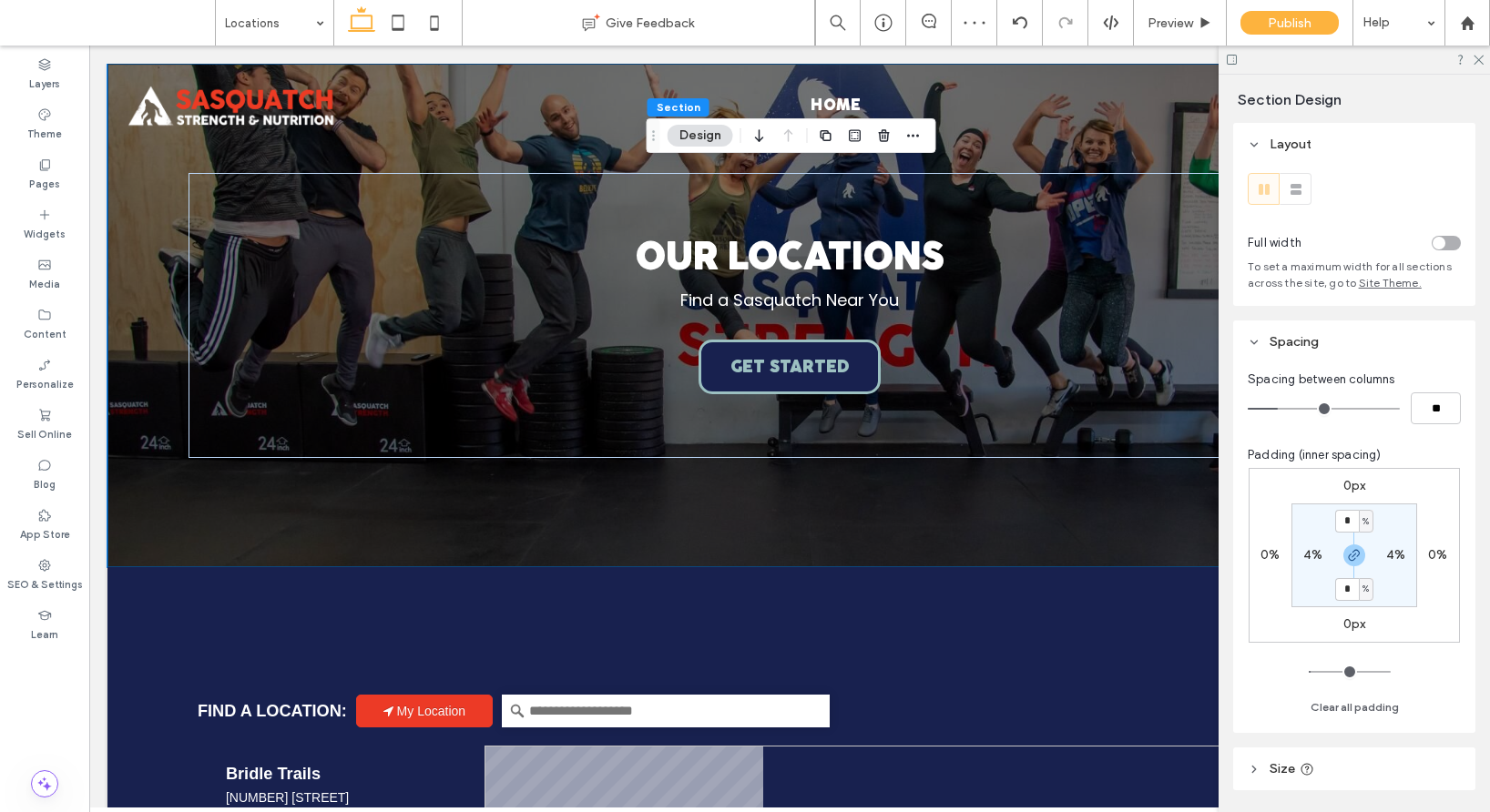 type on "*" 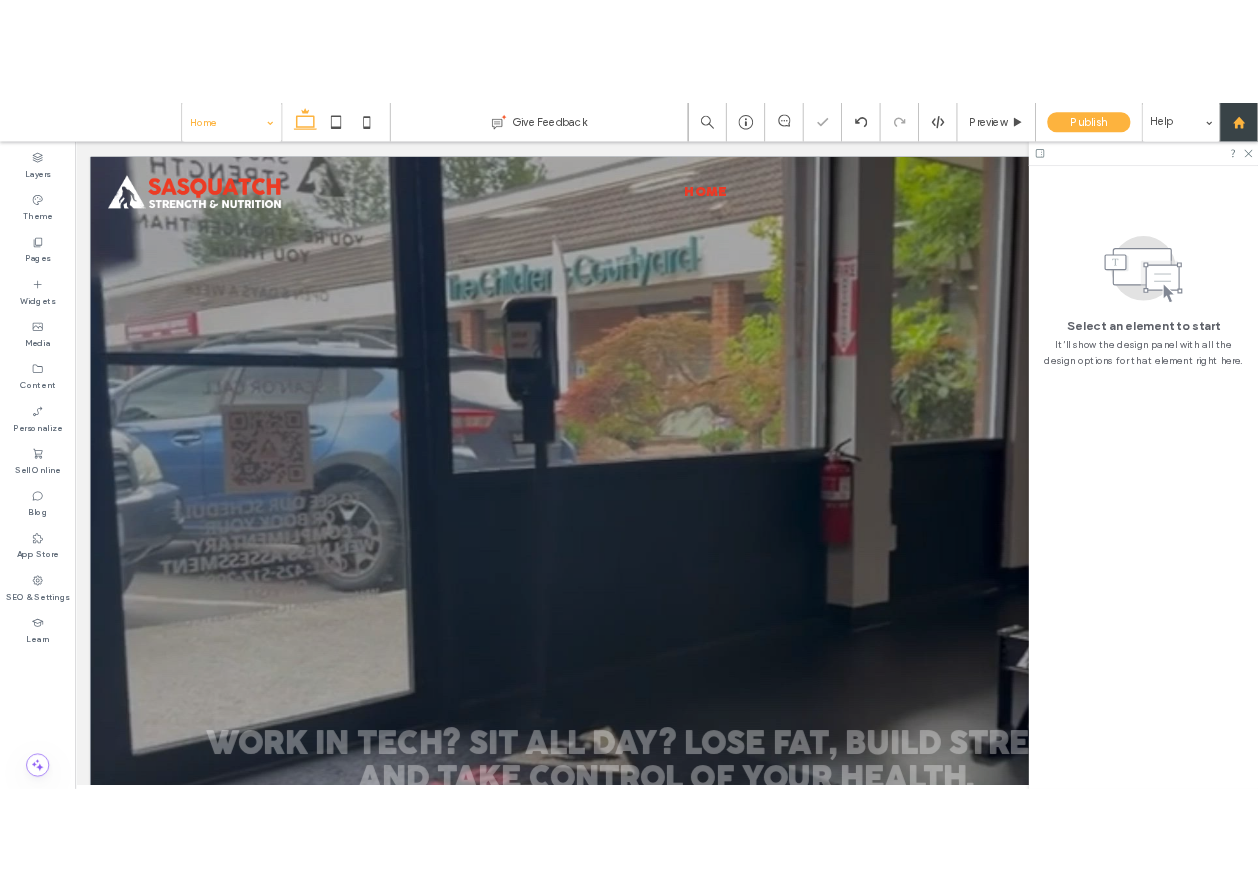 scroll, scrollTop: 0, scrollLeft: 0, axis: both 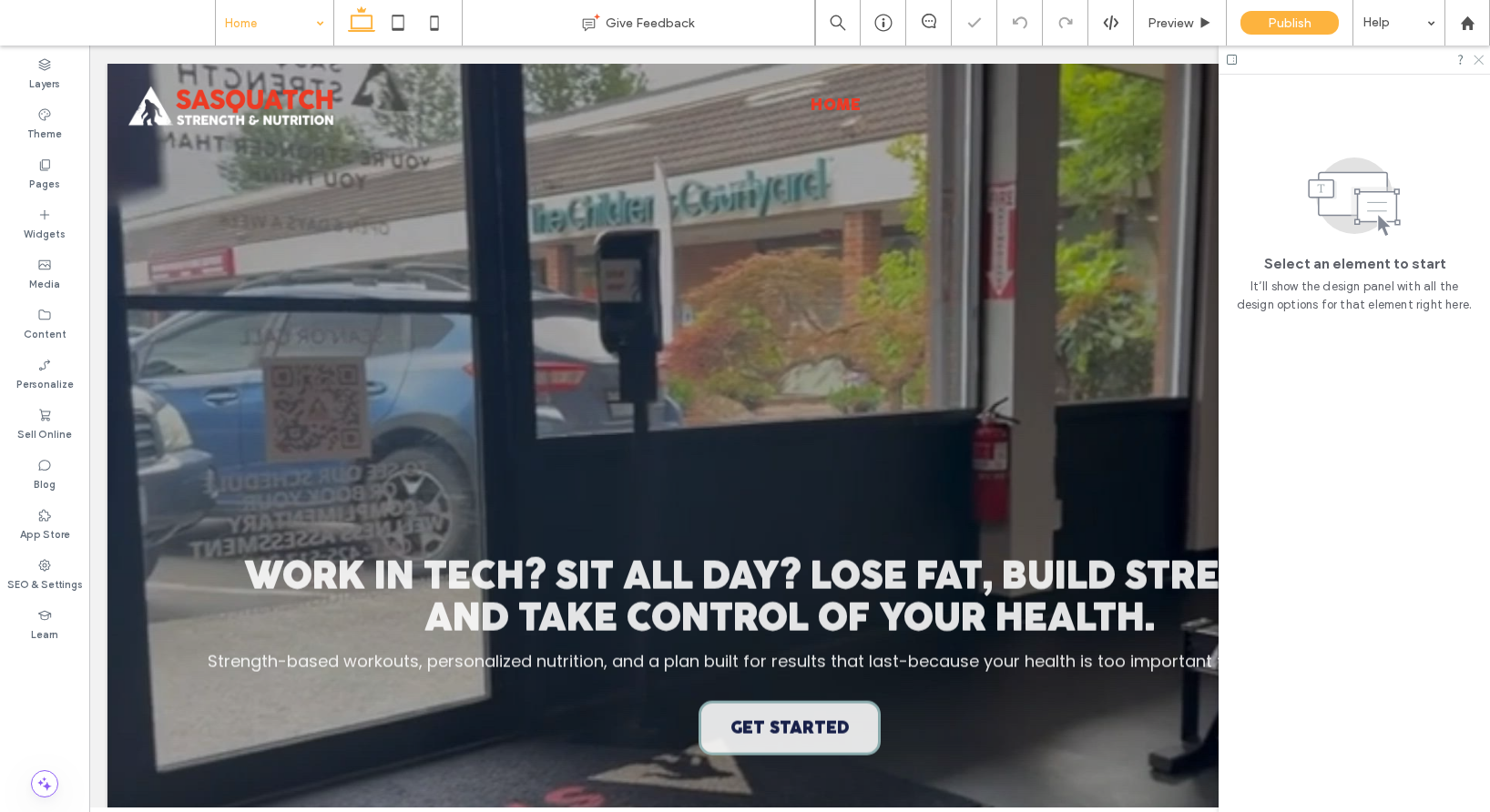 drag, startPoint x: 1480, startPoint y: 60, endPoint x: 1364, endPoint y: 5, distance: 128.37835 